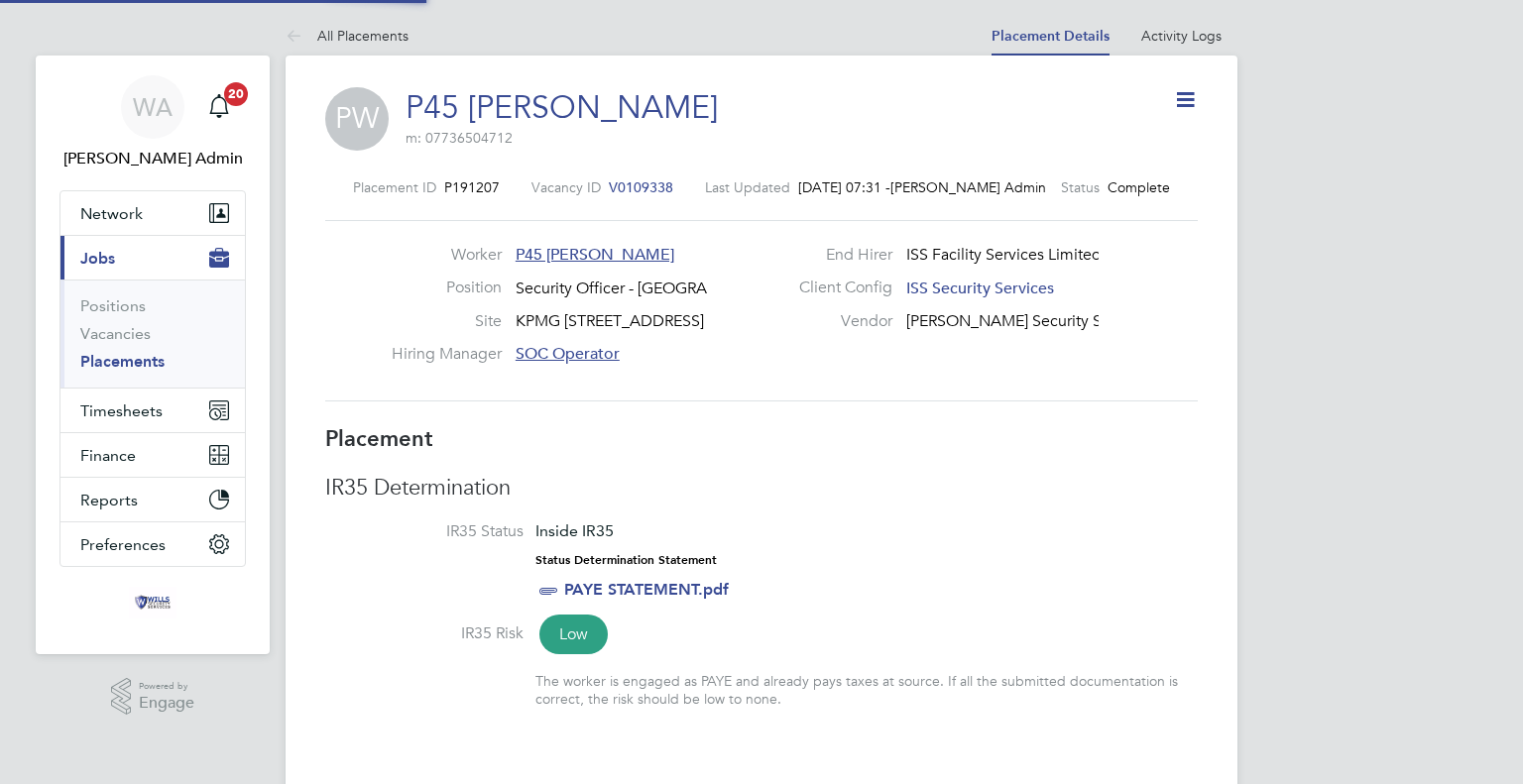 scroll, scrollTop: 0, scrollLeft: 0, axis: both 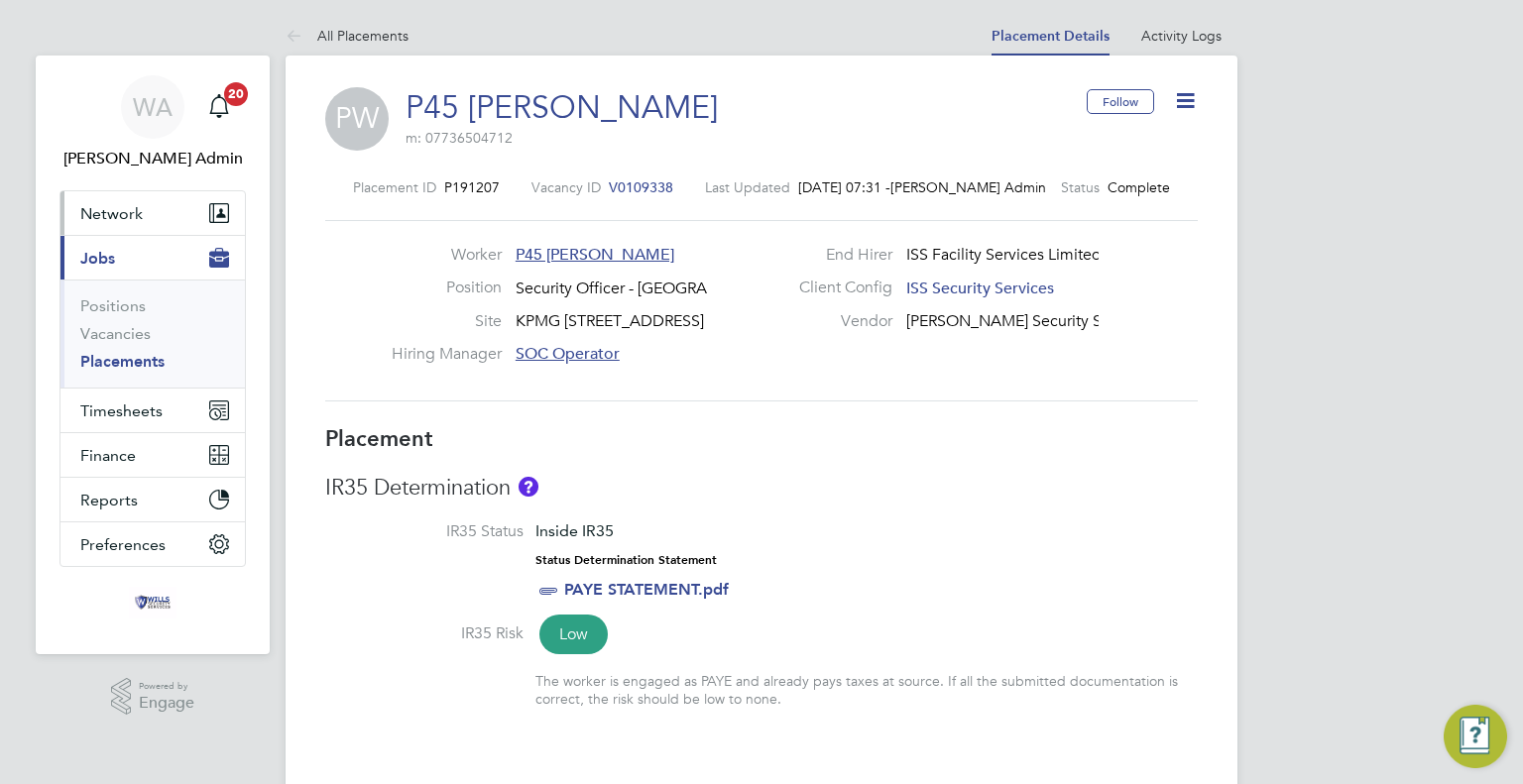 click on "Network" at bounding box center [153, 213] 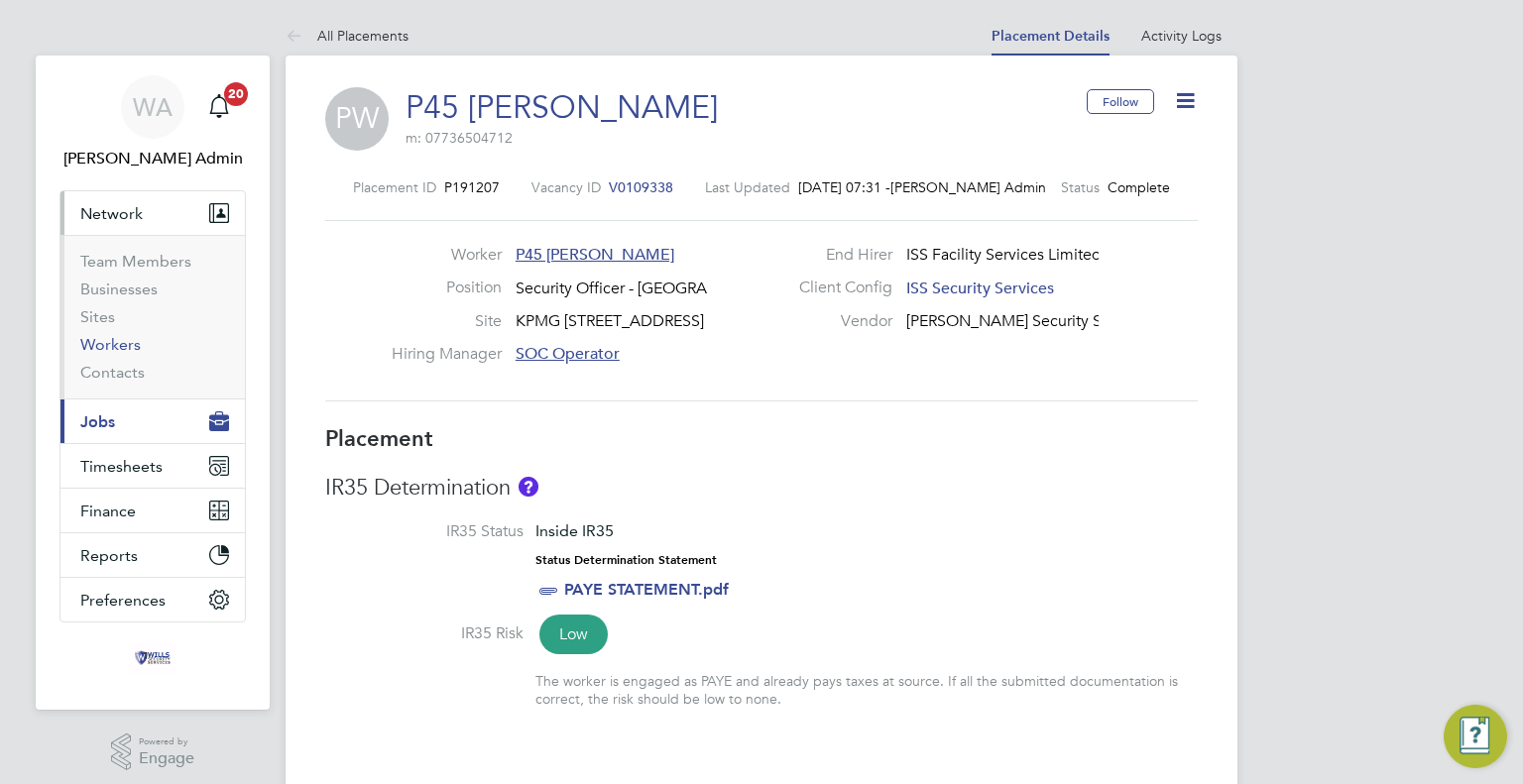 click on "Workers" at bounding box center [110, 344] 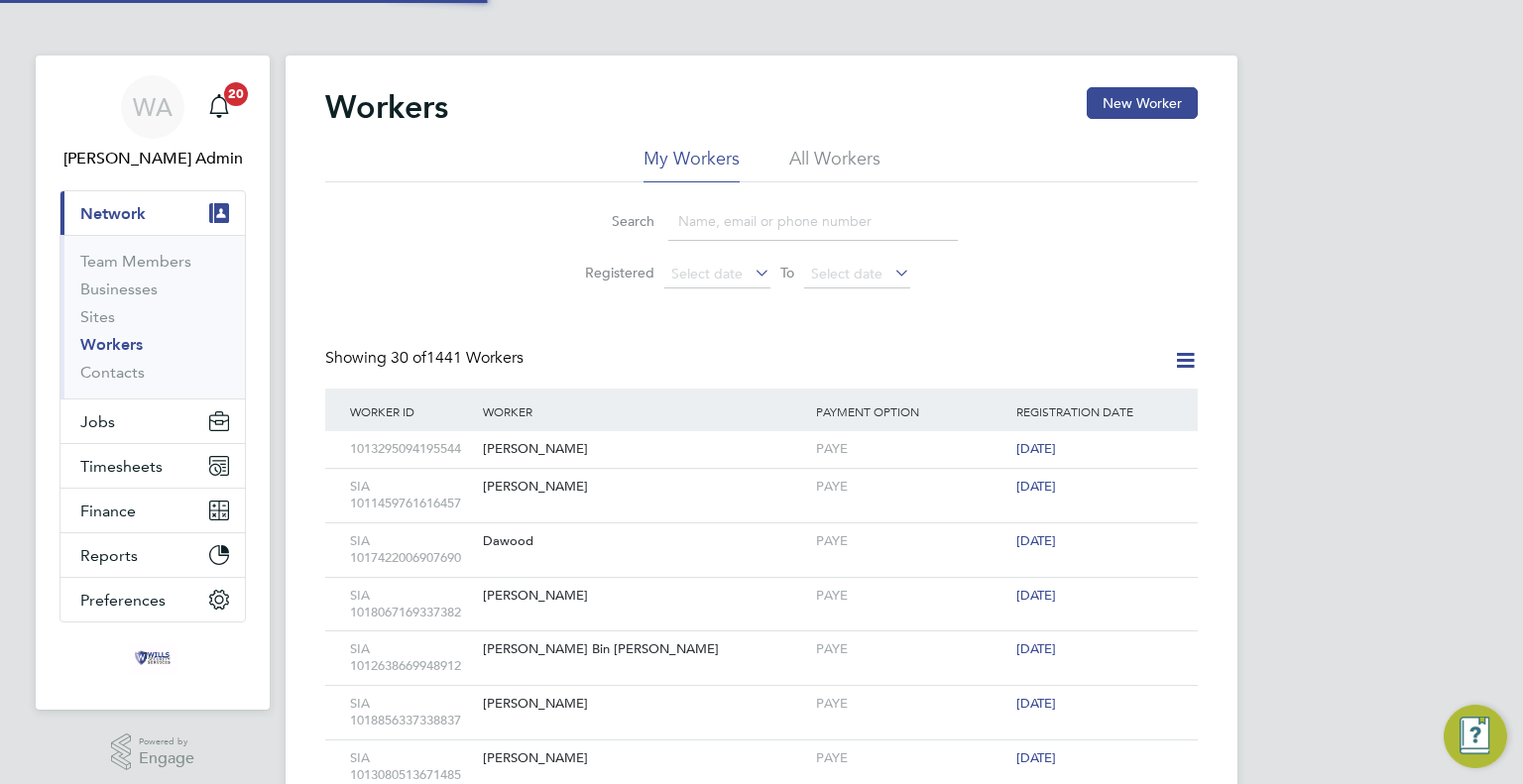 click 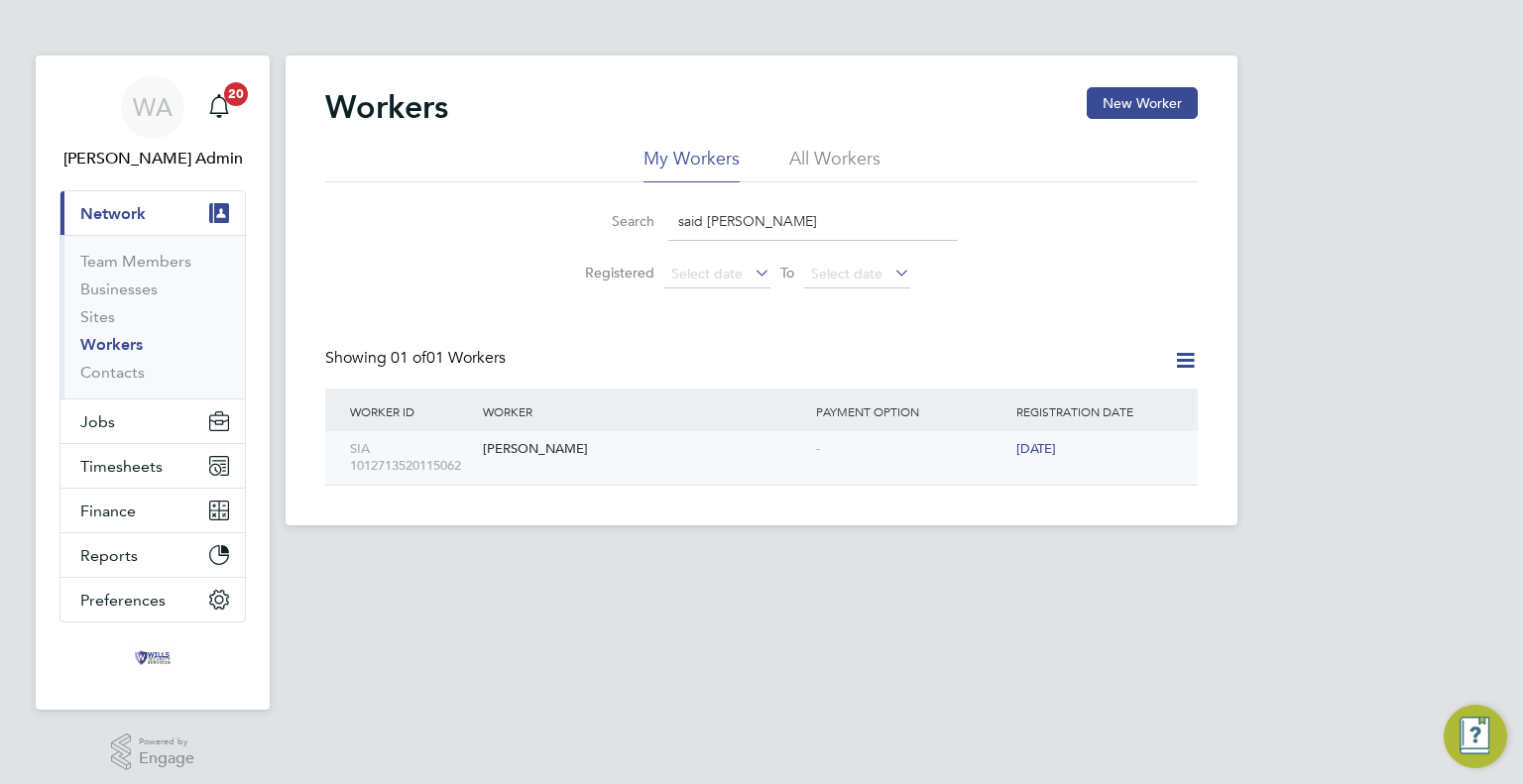 type on "said jamal" 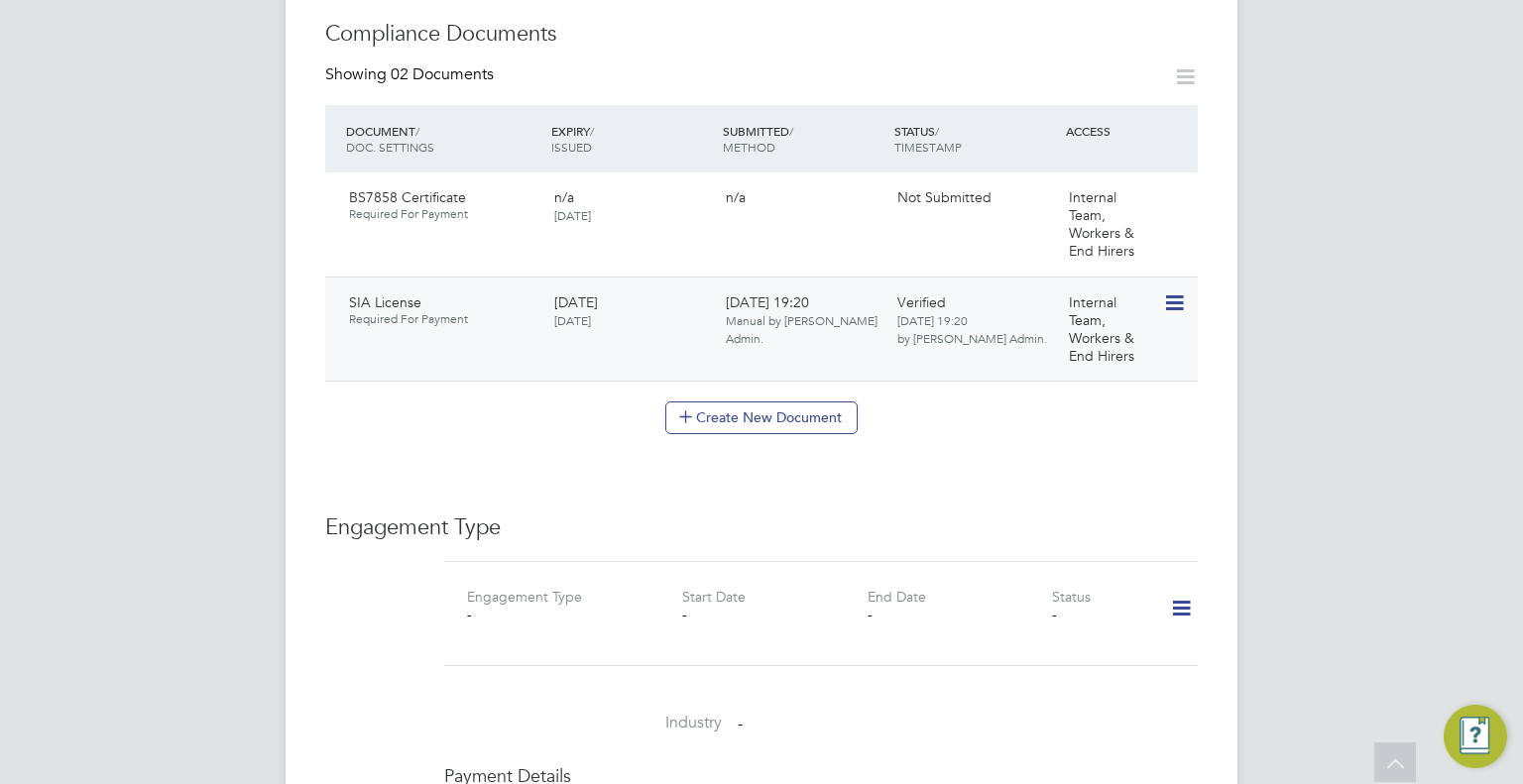 scroll, scrollTop: 991, scrollLeft: 0, axis: vertical 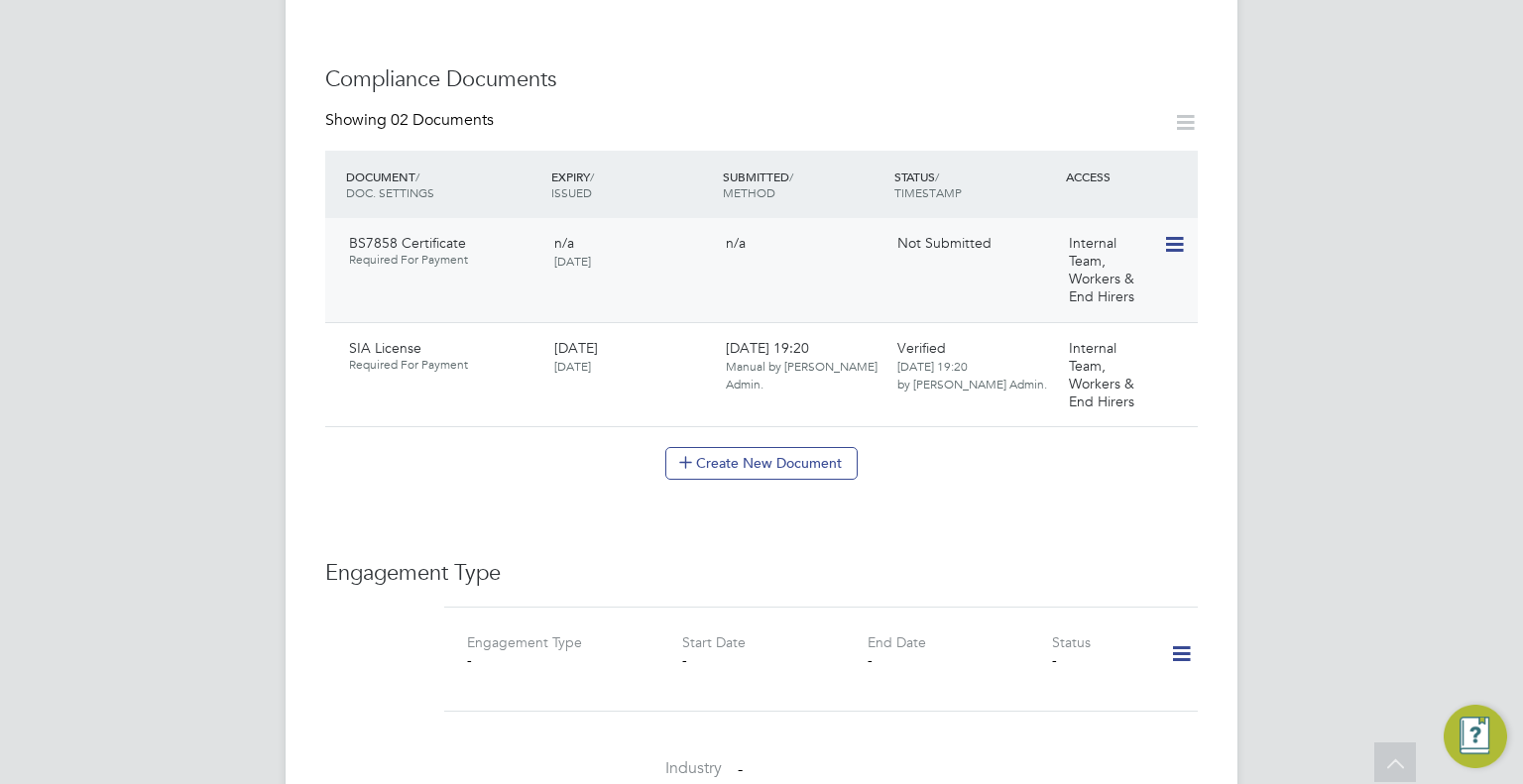 click 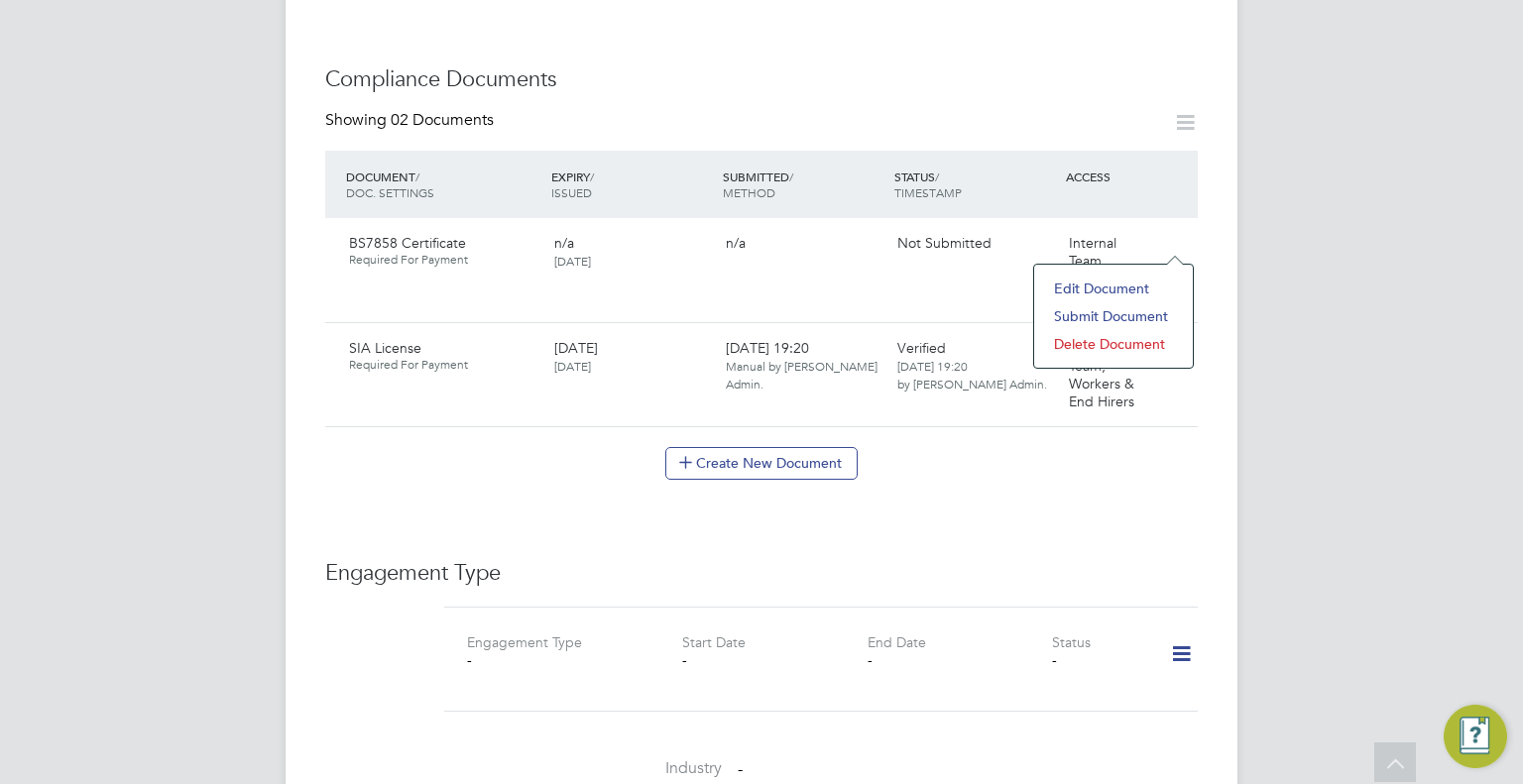 click on "Edit Document" 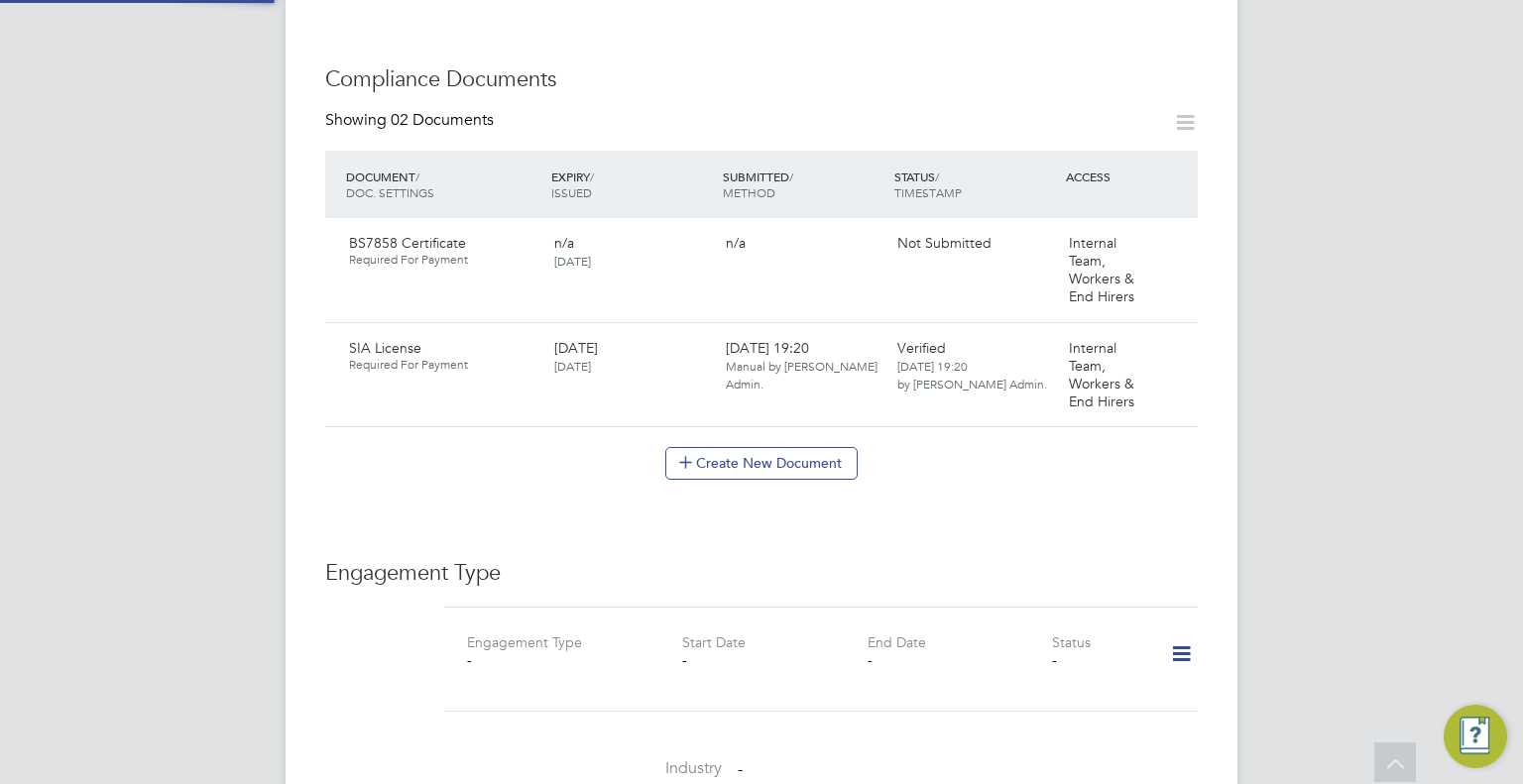 type on "BS7858 Certificate" 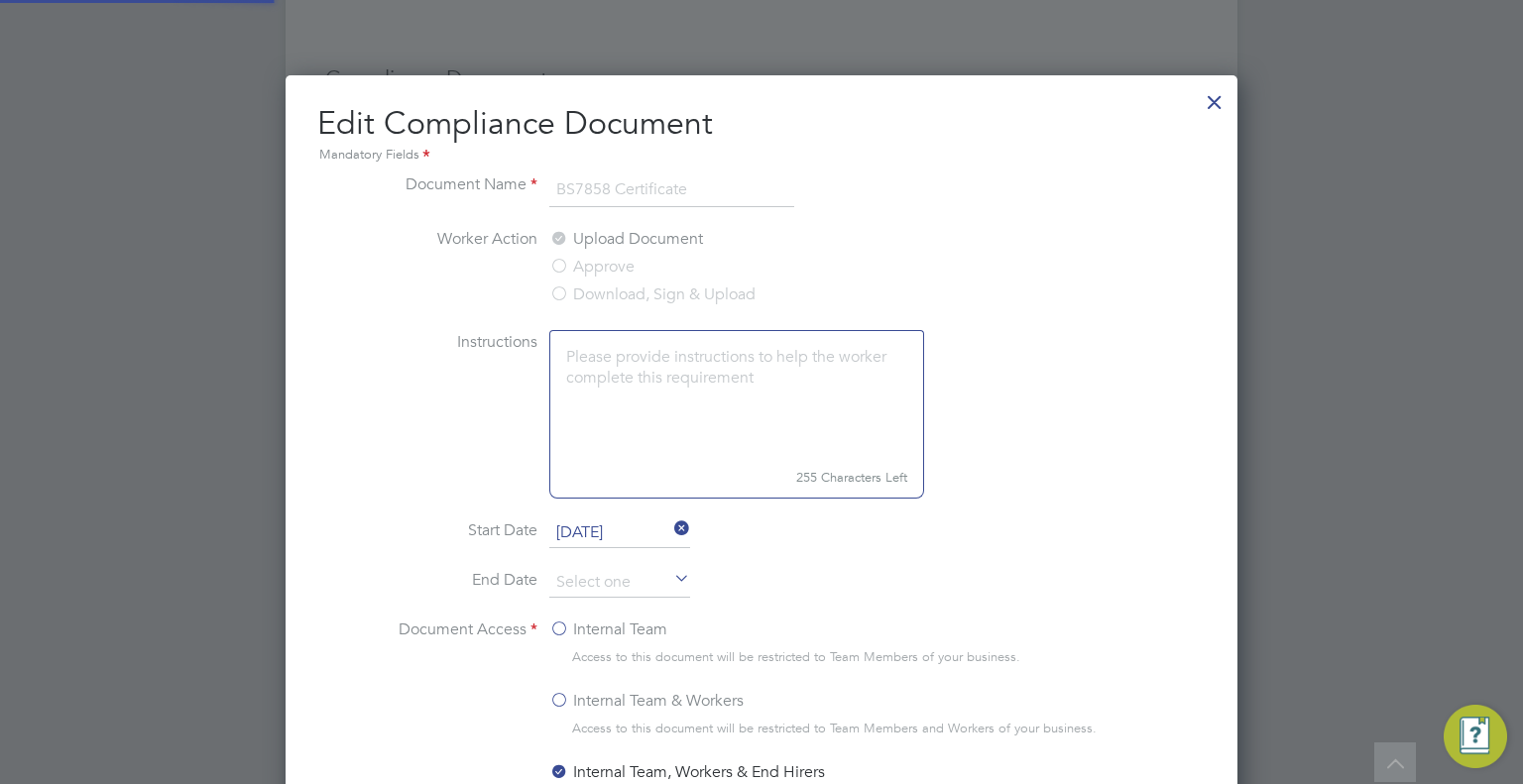 scroll, scrollTop: 10, scrollLeft: 10, axis: both 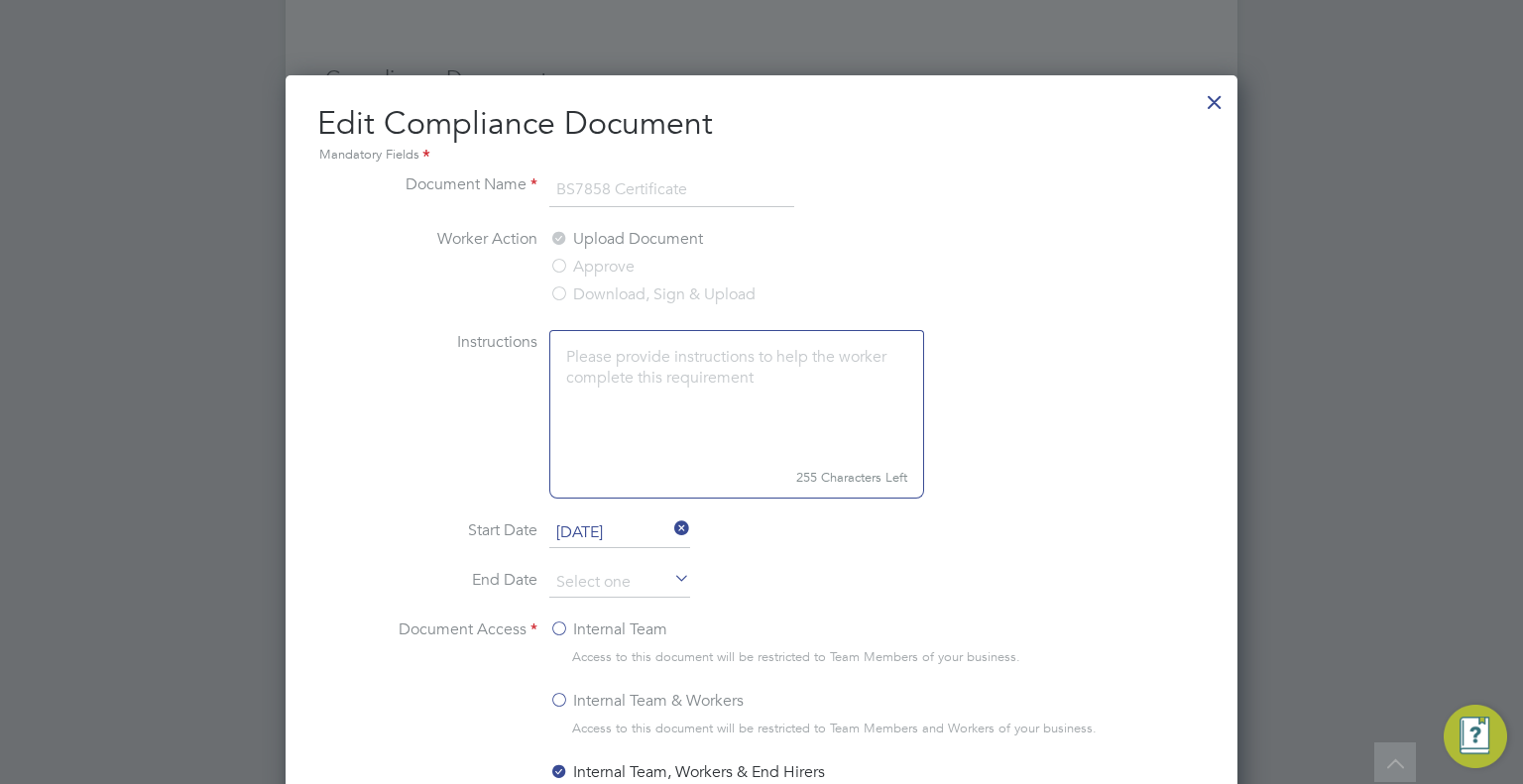 click at bounding box center [1215, 97] 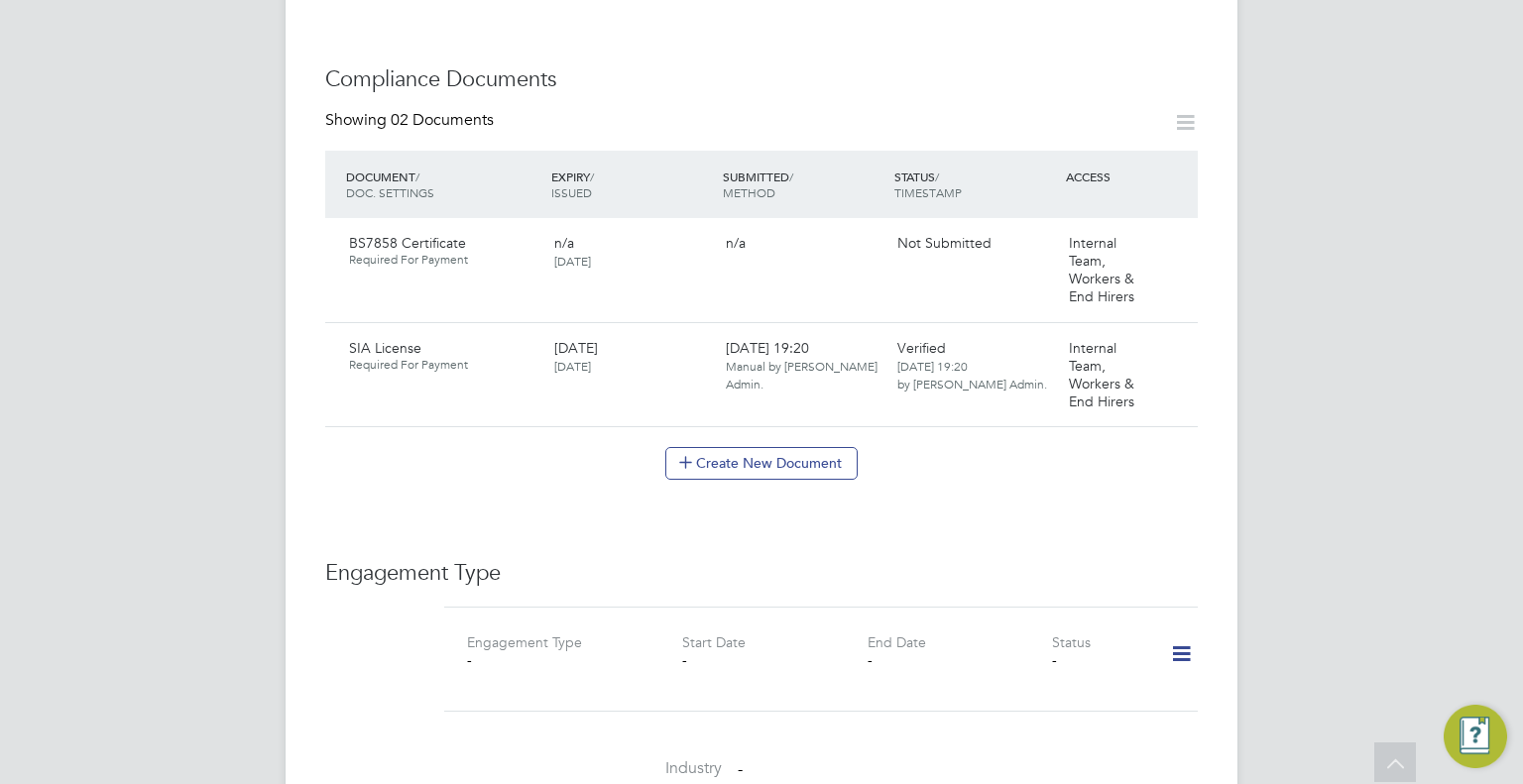 click on "WA   Wills Admin   Notifications
20   Applications:   Current page:   Network
Team Members   Businesses   Sites   Workers   Contacts   Jobs
Positions   Vacancies   Placements   Timesheets
Timesheets   Expenses   Finance
Invoices & Credit Notes   Statements   Payments   Reports
Margin Report   CIS Reports   Report Downloads   Preferences
My Business   Doc. Requirements   Notifications   VMS Configurations   Activity Logs
.st0{fill:#C0C1C2;}
Powered by Engage All Workers Worker   Payment History   Tasks   Activity Logs   Worker Payment History Tasks Activity Logs All Workers   Unfollow SJ Said Jamal     m:  07438425619   Personal Details ID     SIA 1012713520115062 Mobile Phone   07438425619 Home Phone   Email   Address Date of Birth   -" at bounding box center [762, 315] 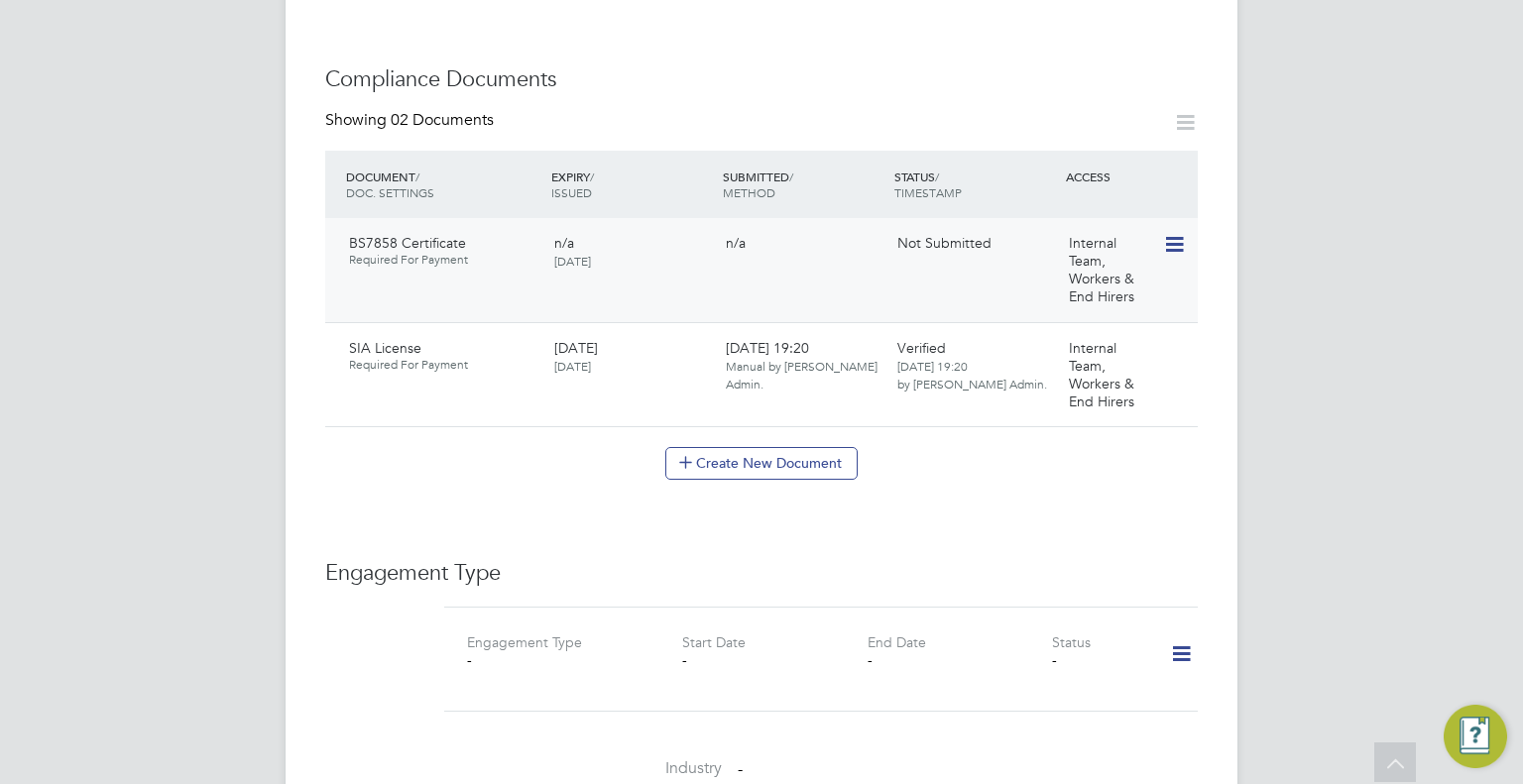 click 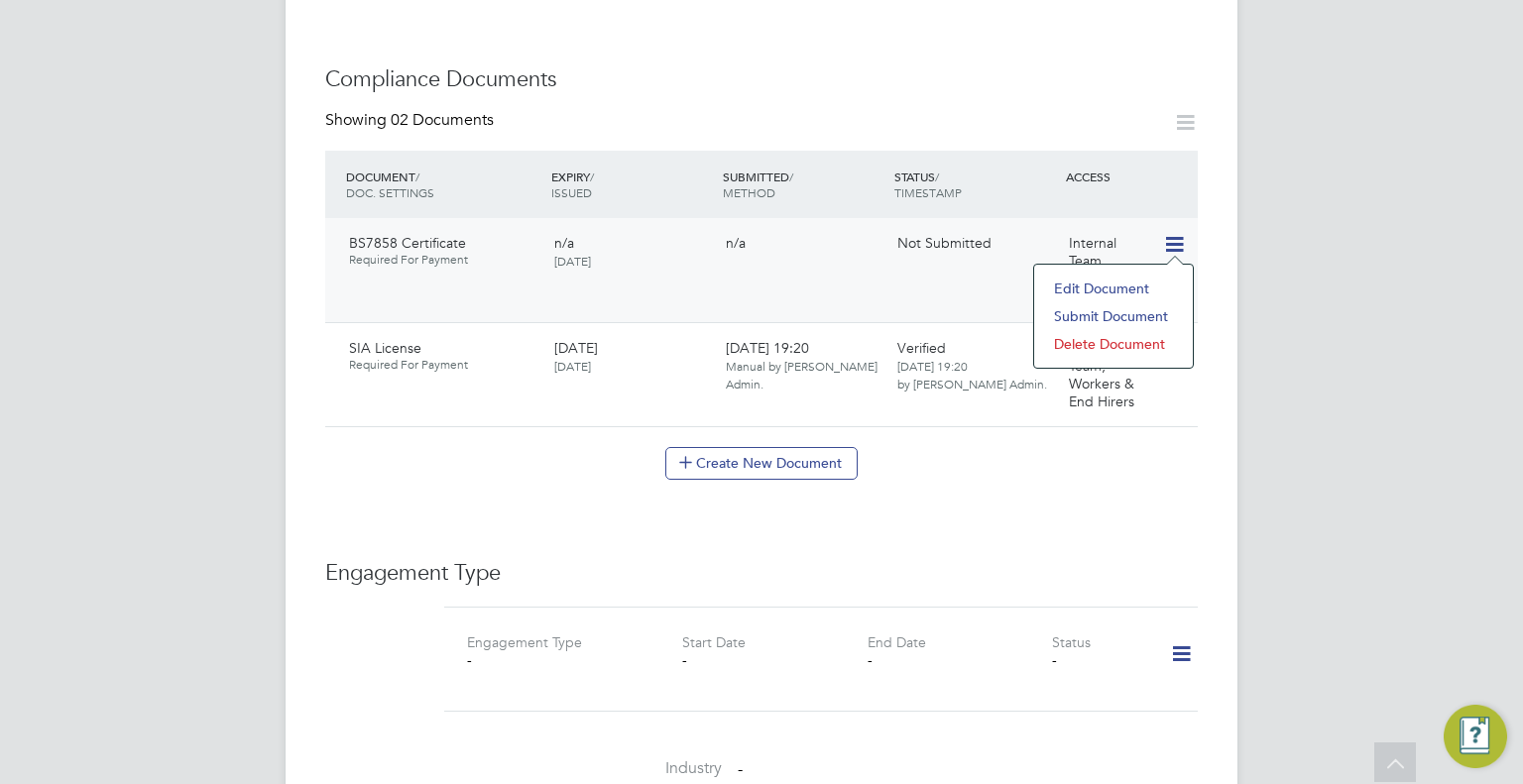 click on "BS7858 Certificate Required For Payment n/a 11 Nov 2024  n/a Not Submitted Internal Team, Workers & End Hirers" 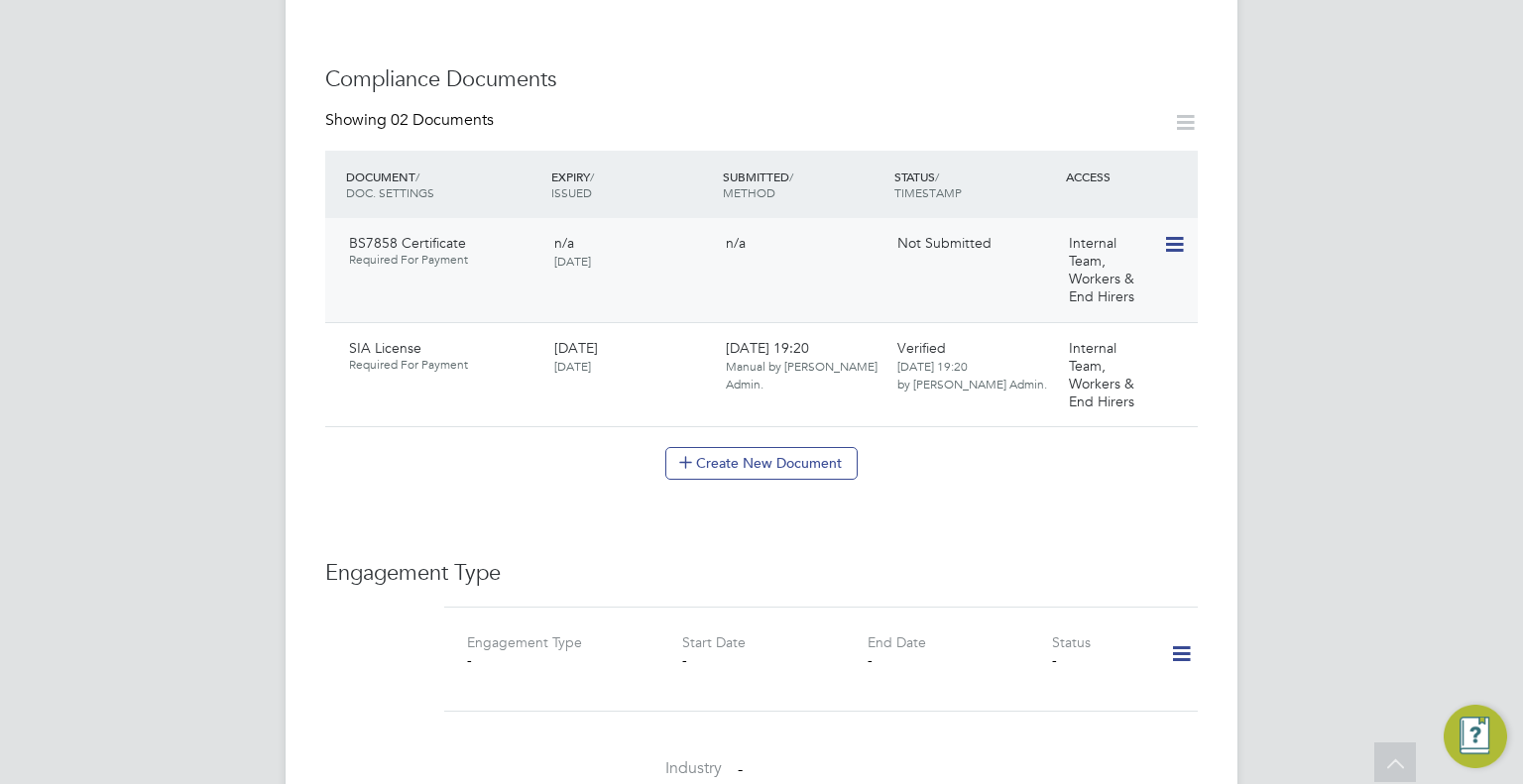 click 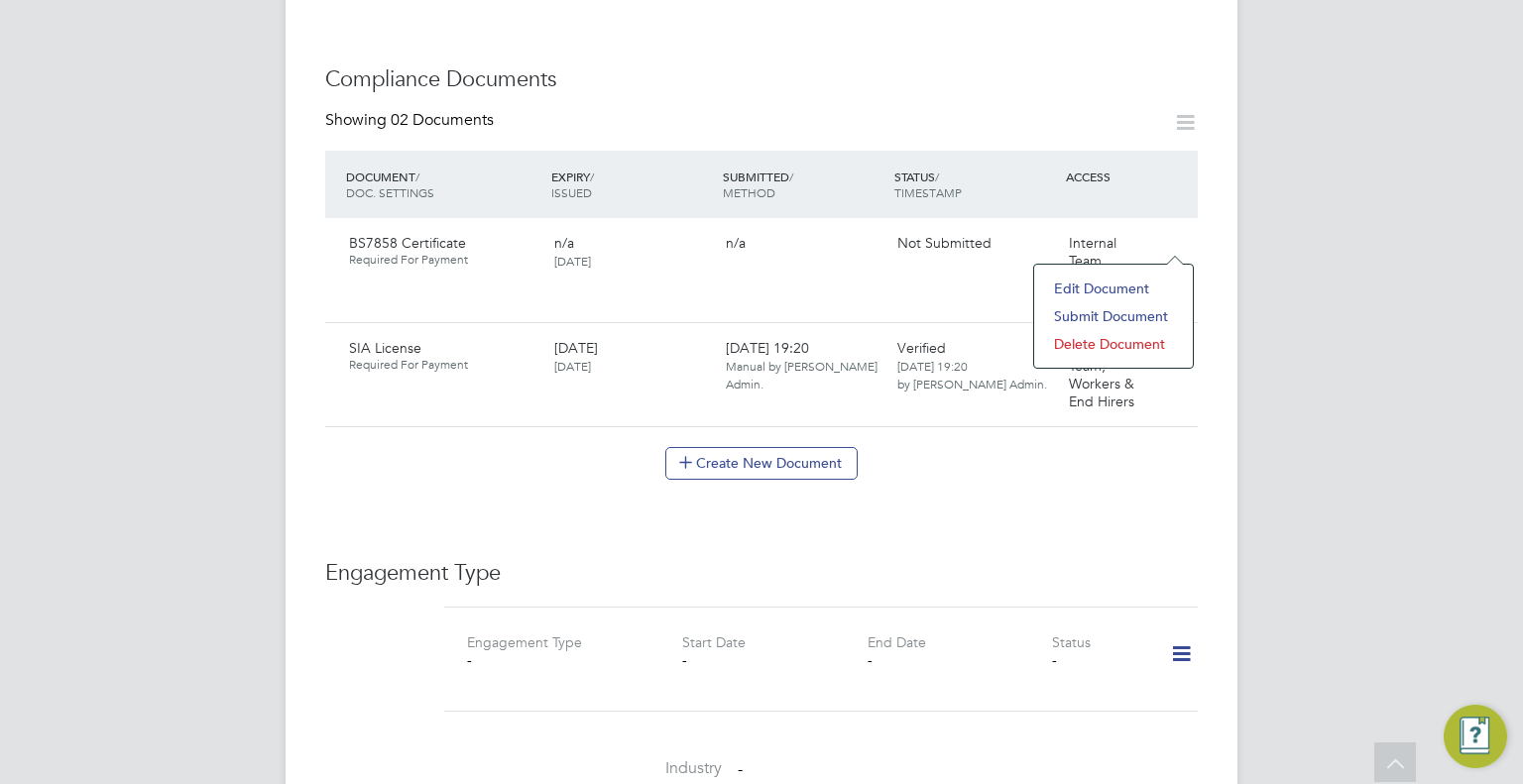 click on "WA   Wills Admin   Notifications
20   Applications:   Current page:   Network
Team Members   Businesses   Sites   Workers   Contacts   Jobs
Positions   Vacancies   Placements   Timesheets
Timesheets   Expenses   Finance
Invoices & Credit Notes   Statements   Payments   Reports
Margin Report   CIS Reports   Report Downloads   Preferences
My Business   Doc. Requirements   Notifications   VMS Configurations   Activity Logs
.st0{fill:#C0C1C2;}
Powered by Engage All Workers Worker   Payment History   Tasks   Activity Logs   Worker Payment History Tasks Activity Logs All Workers   Unfollow SJ Said Jamal     m:  07438425619   Personal Details ID     SIA 1012713520115062 Mobile Phone   07438425619 Home Phone   Email   Address Date of Birth   -" at bounding box center (762, 315) 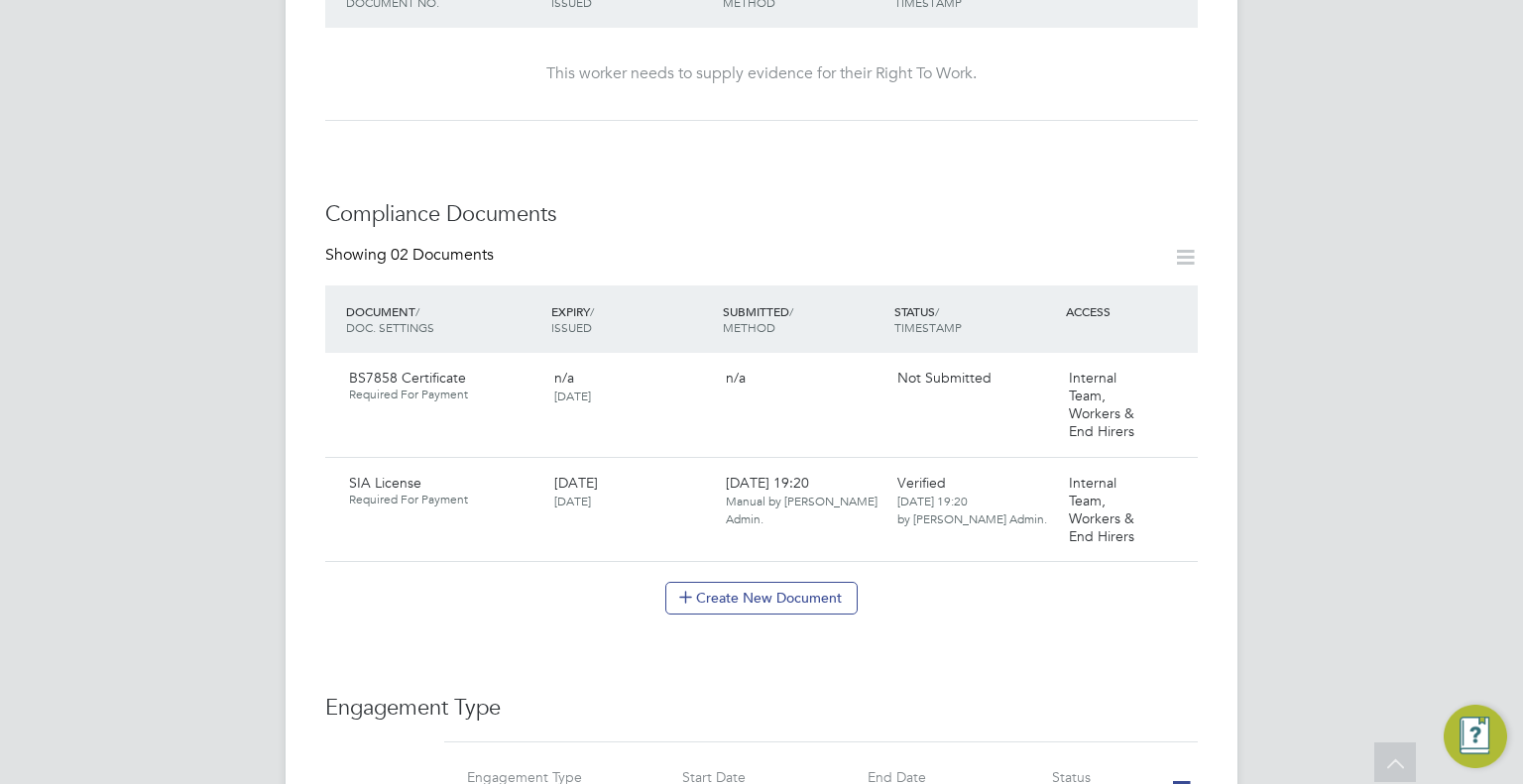 scroll, scrollTop: 892, scrollLeft: 0, axis: vertical 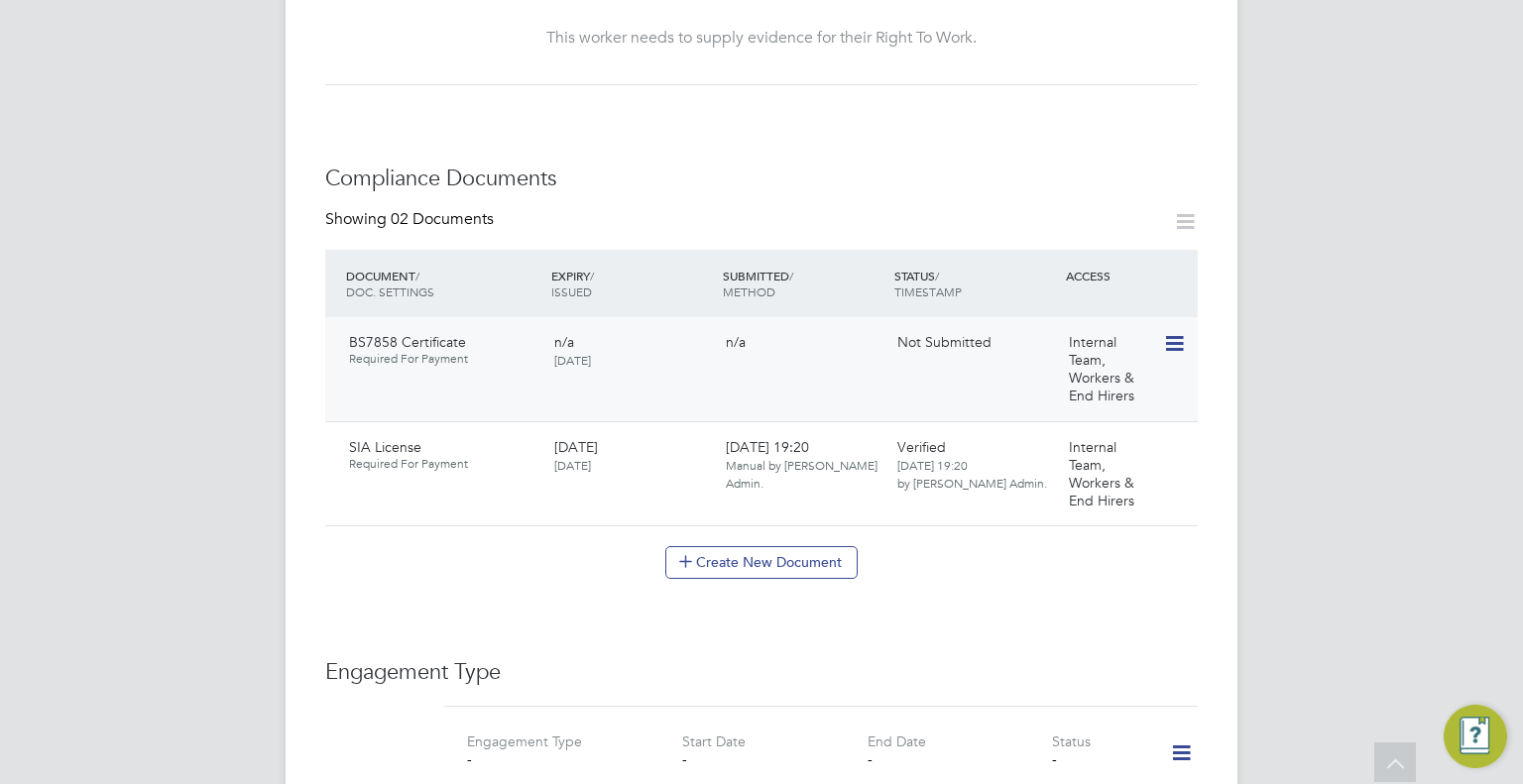click 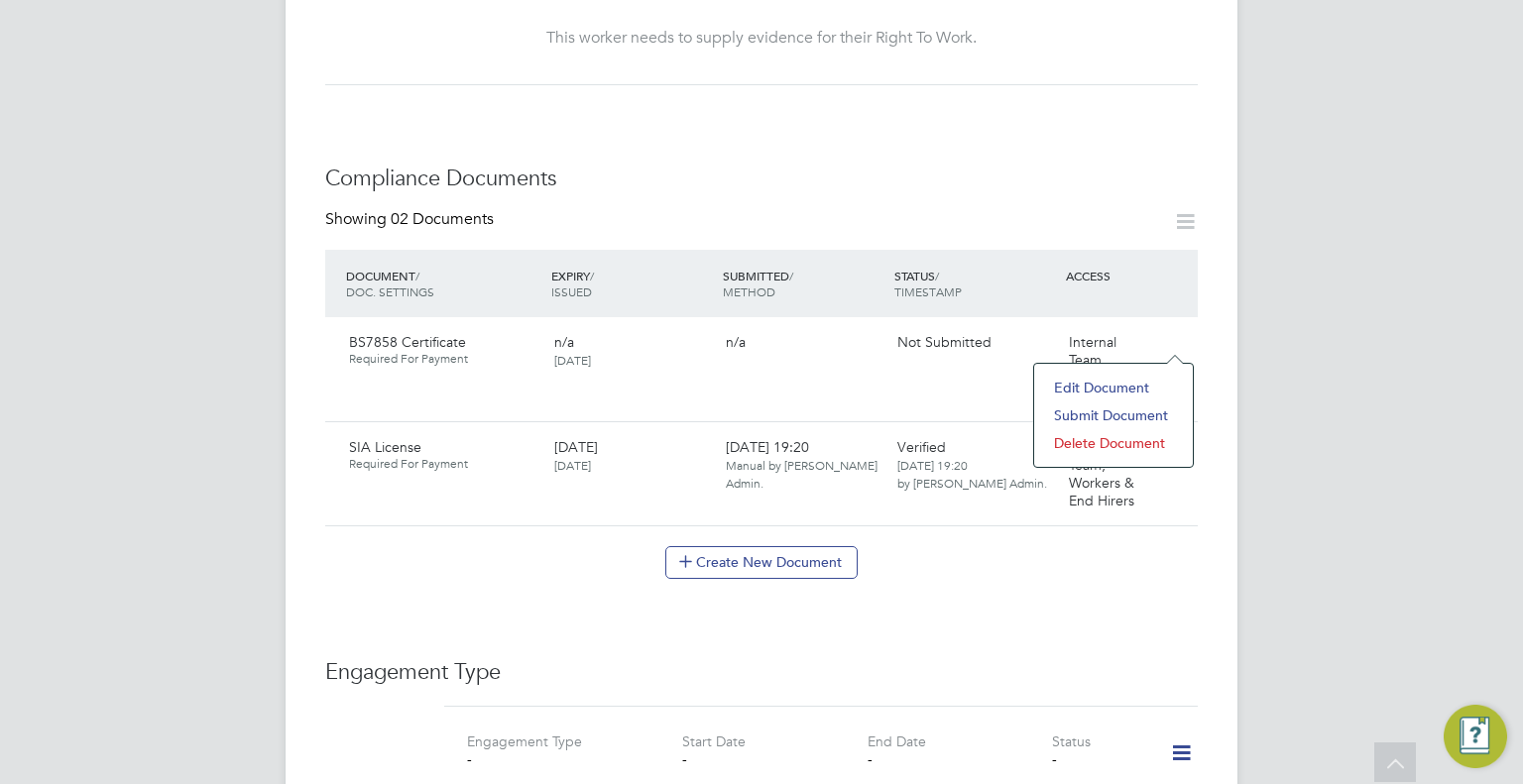 click on "WA   Wills Admin   Notifications
20   Applications:   Current page:   Network
Team Members   Businesses   Sites   Workers   Contacts   Jobs
Positions   Vacancies   Placements   Timesheets
Timesheets   Expenses   Finance
Invoices & Credit Notes   Statements   Payments   Reports
Margin Report   CIS Reports   Report Downloads   Preferences
My Business   Doc. Requirements   Notifications   VMS Configurations   Activity Logs
.st0{fill:#C0C1C2;}
Powered by Engage All Workers Worker   Payment History   Tasks   Activity Logs   Worker Payment History Tasks Activity Logs All Workers   Unfollow SJ Said Jamal     m:  07438425619   Personal Details ID     SIA 1012713520115062 Mobile Phone   07438425619 Home Phone   Email   Address Date of Birth   -" at bounding box center [762, 414] 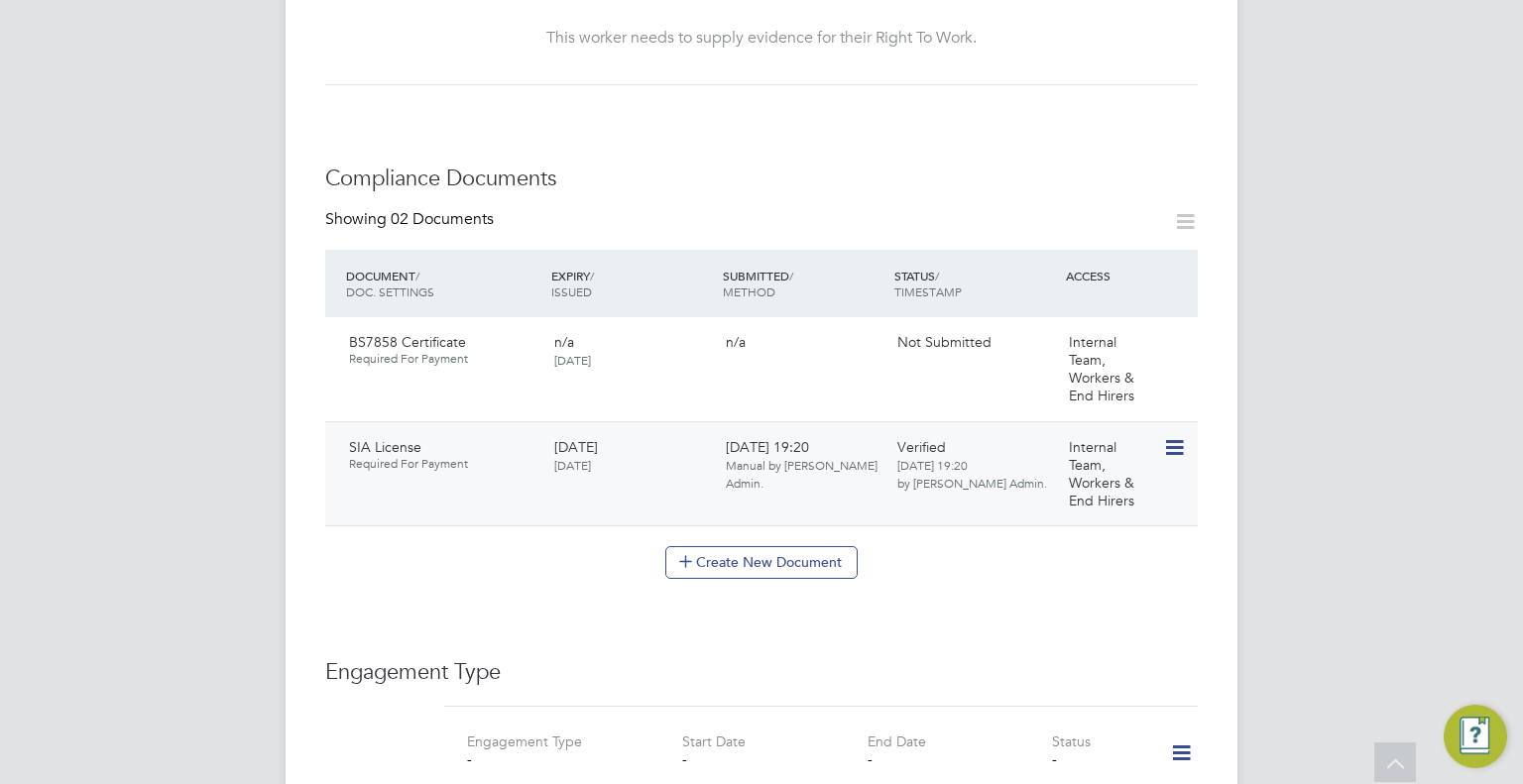 click 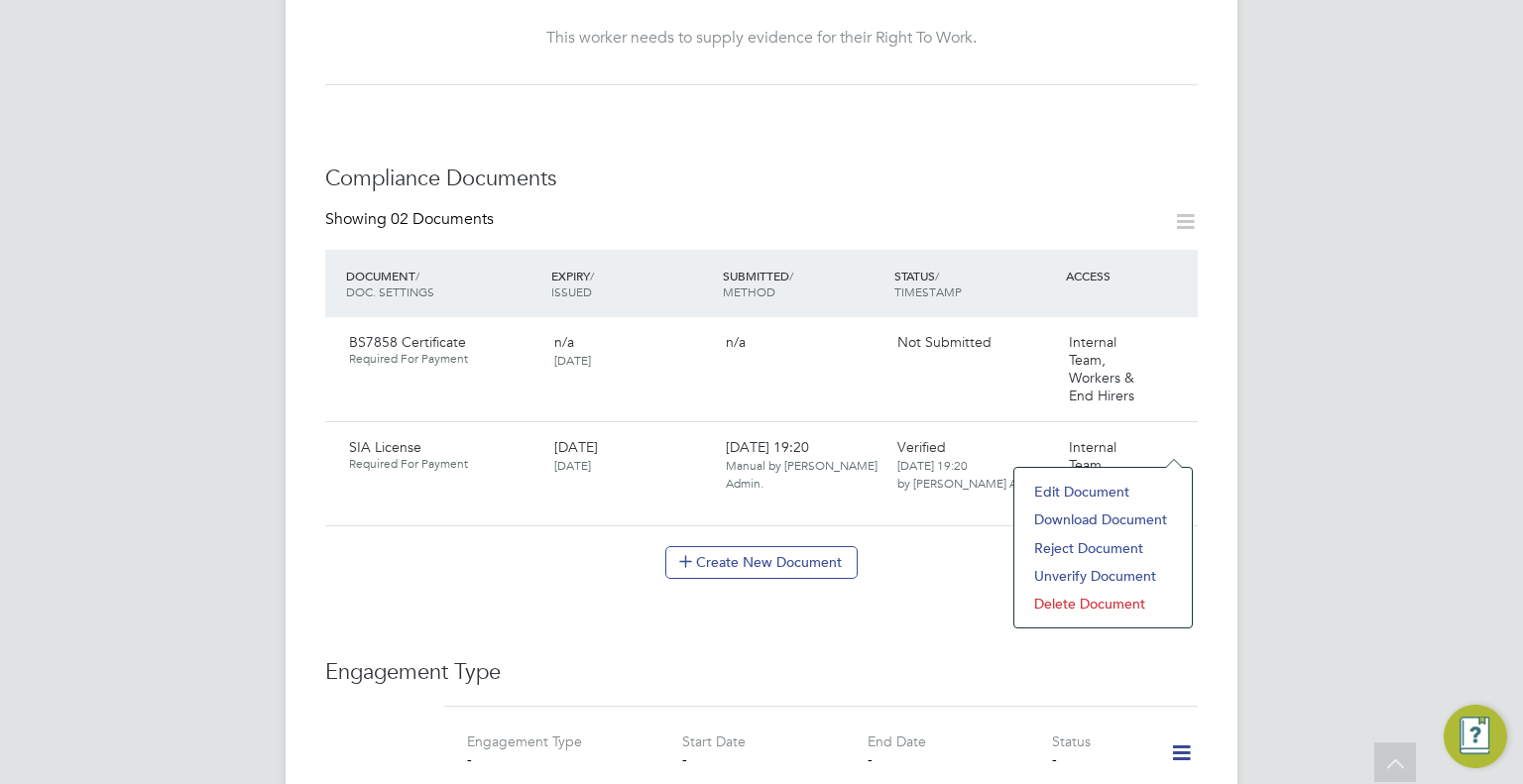 click on "WA   Wills Admin   Notifications
20   Applications:   Current page:   Network
Team Members   Businesses   Sites   Workers   Contacts   Jobs
Positions   Vacancies   Placements   Timesheets
Timesheets   Expenses   Finance
Invoices & Credit Notes   Statements   Payments   Reports
Margin Report   CIS Reports   Report Downloads   Preferences
My Business   Doc. Requirements   Notifications   VMS Configurations   Activity Logs
.st0{fill:#C0C1C2;}
Powered by Engage All Workers Worker   Payment History   Tasks   Activity Logs   Worker Payment History Tasks Activity Logs All Workers   Unfollow SJ Said Jamal     m:  07438425619   Personal Details ID     SIA 1012713520115062 Mobile Phone   07438425619 Home Phone   Email   Address Date of Birth   -" at bounding box center (762, 414) 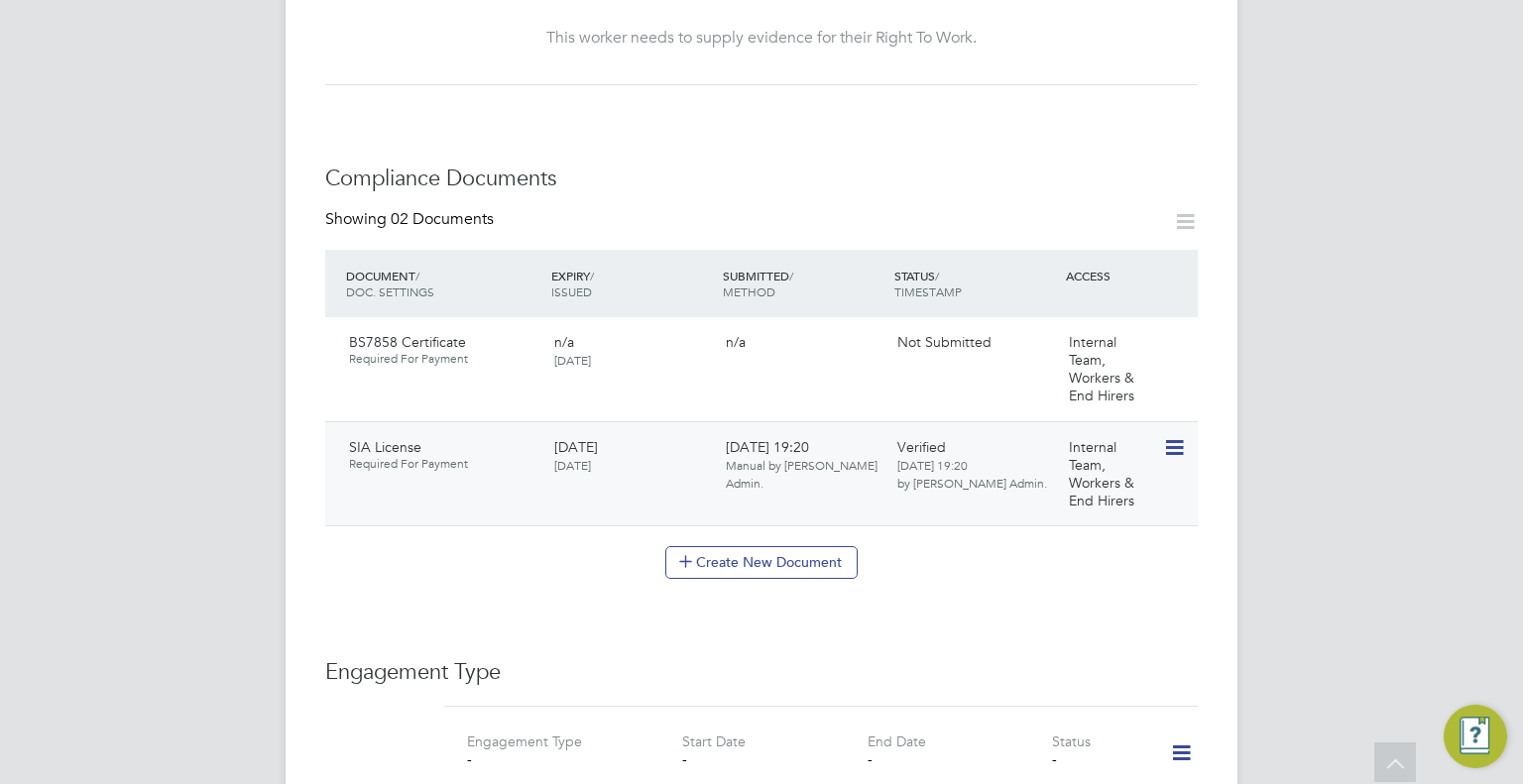 click 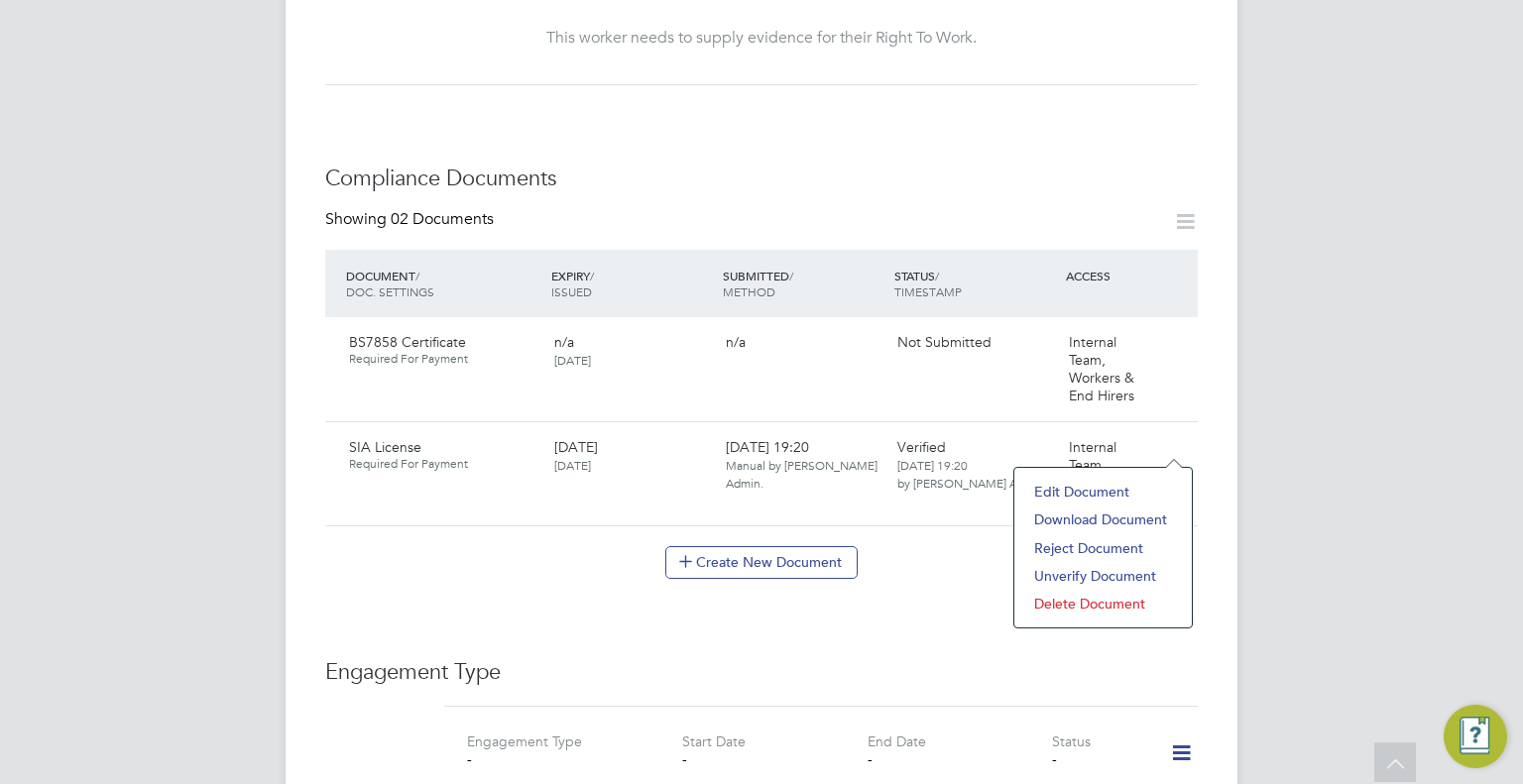 click on "WA   Wills Admin   Notifications
20   Applications:   Current page:   Network
Team Members   Businesses   Sites   Workers   Contacts   Jobs
Positions   Vacancies   Placements   Timesheets
Timesheets   Expenses   Finance
Invoices & Credit Notes   Statements   Payments   Reports
Margin Report   CIS Reports   Report Downloads   Preferences
My Business   Doc. Requirements   Notifications   VMS Configurations   Activity Logs
.st0{fill:#C0C1C2;}
Powered by Engage All Workers Worker   Payment History   Tasks   Activity Logs   Worker Payment History Tasks Activity Logs All Workers   Unfollow SJ Said Jamal     m:  07438425619   Personal Details ID     SIA 1012713520115062 Mobile Phone   07438425619 Home Phone   Email   Address Date of Birth   -" at bounding box center [762, 414] 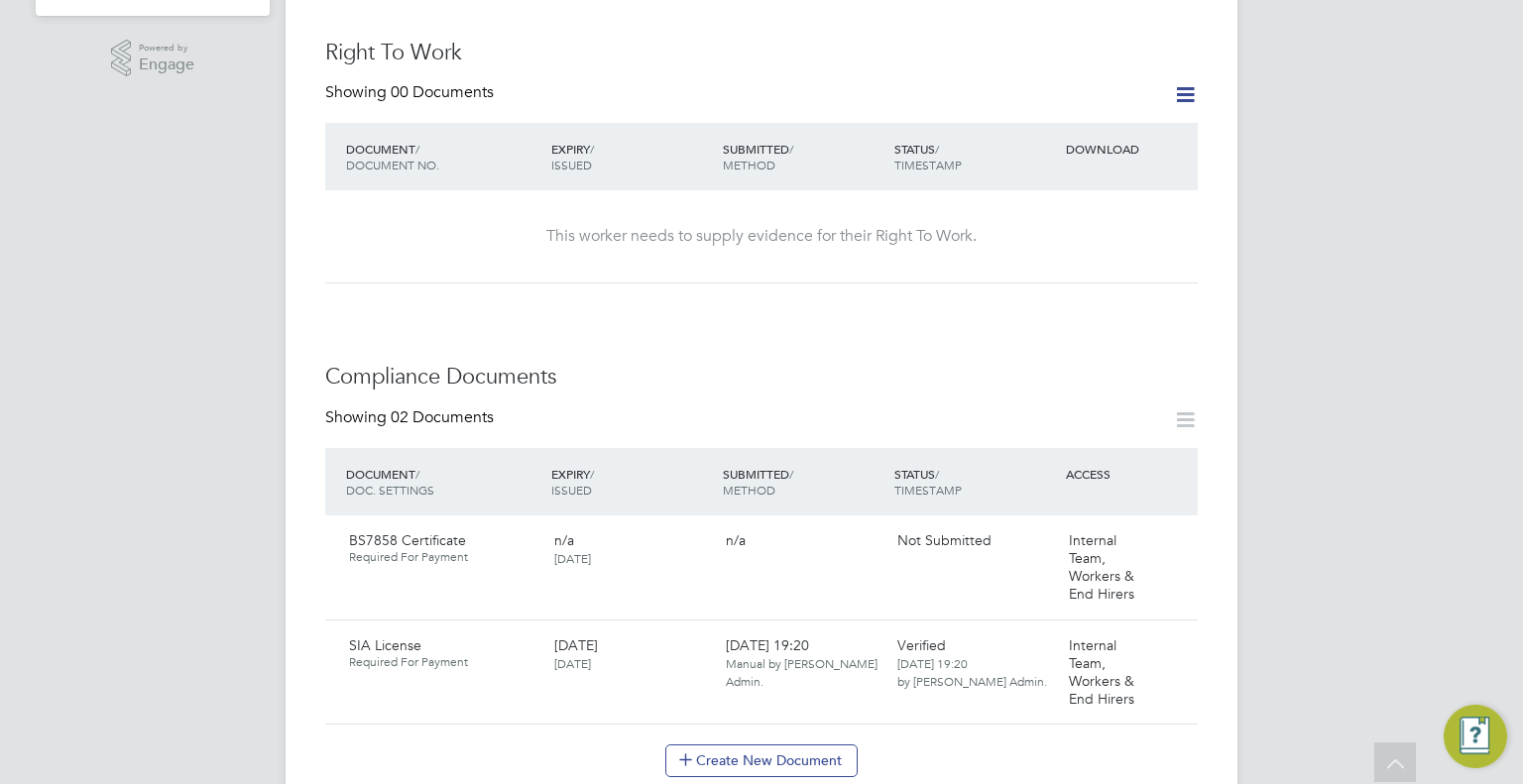 scroll, scrollTop: 694, scrollLeft: 0, axis: vertical 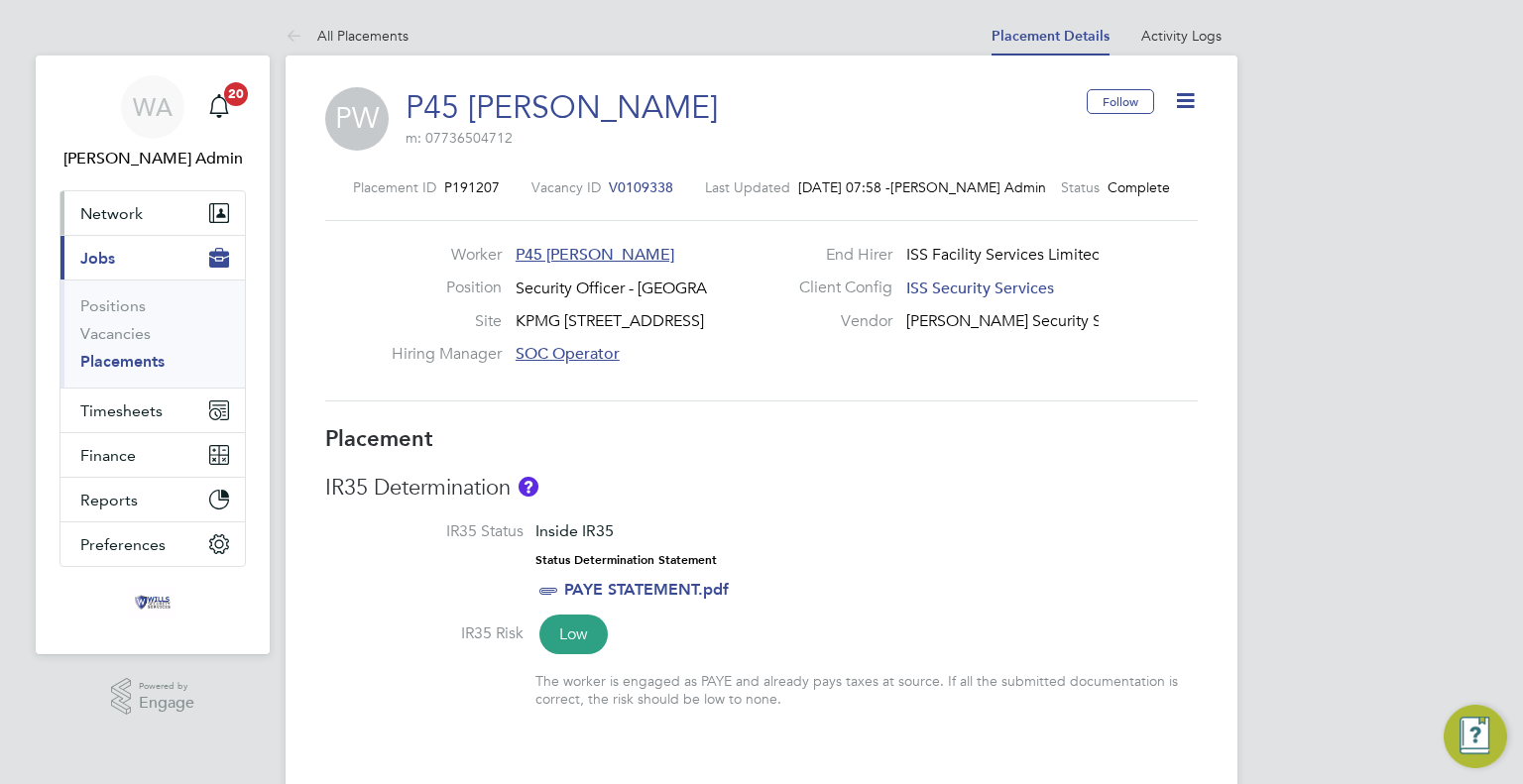 click on "Network" at bounding box center [111, 213] 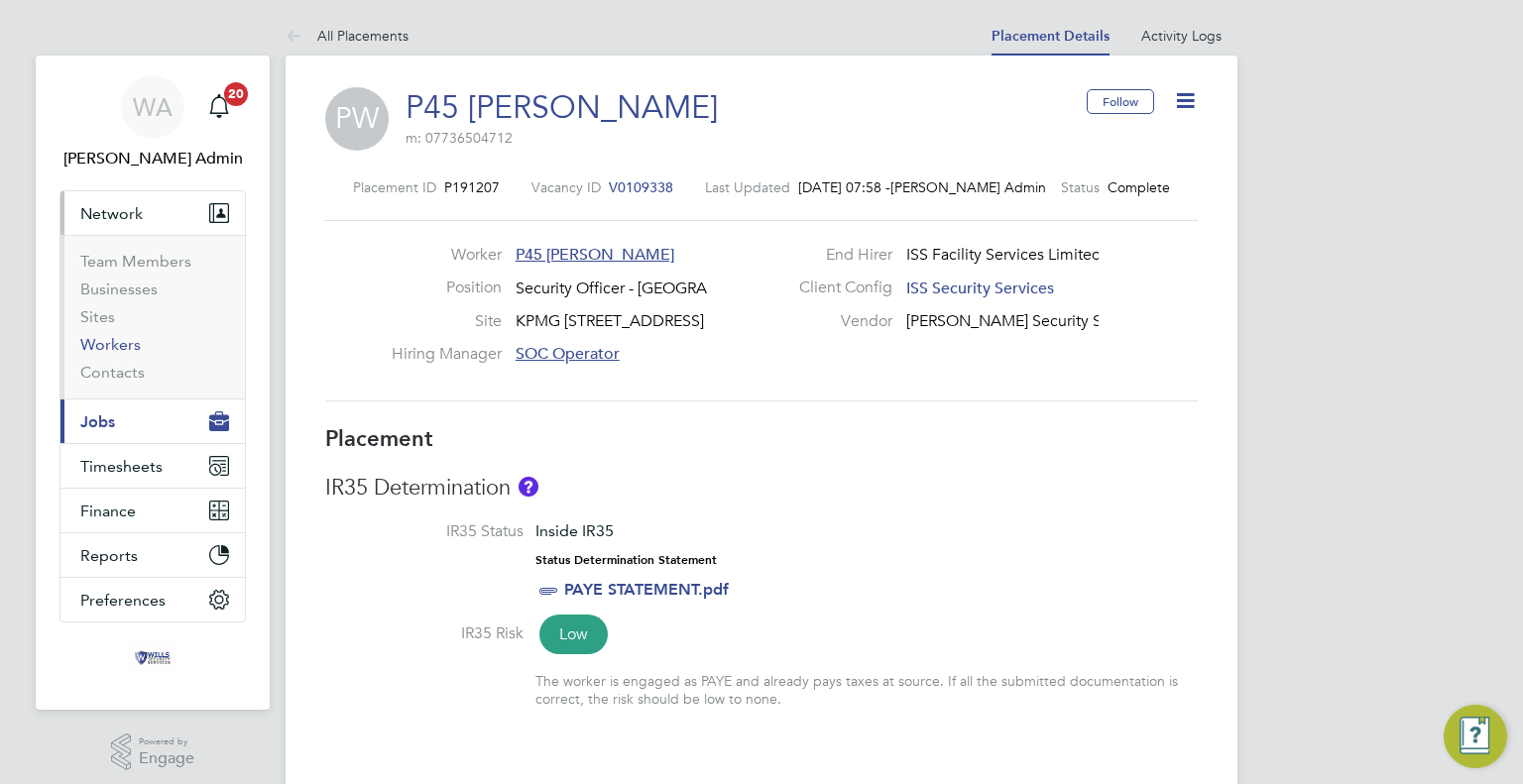 click on "Workers" at bounding box center [110, 344] 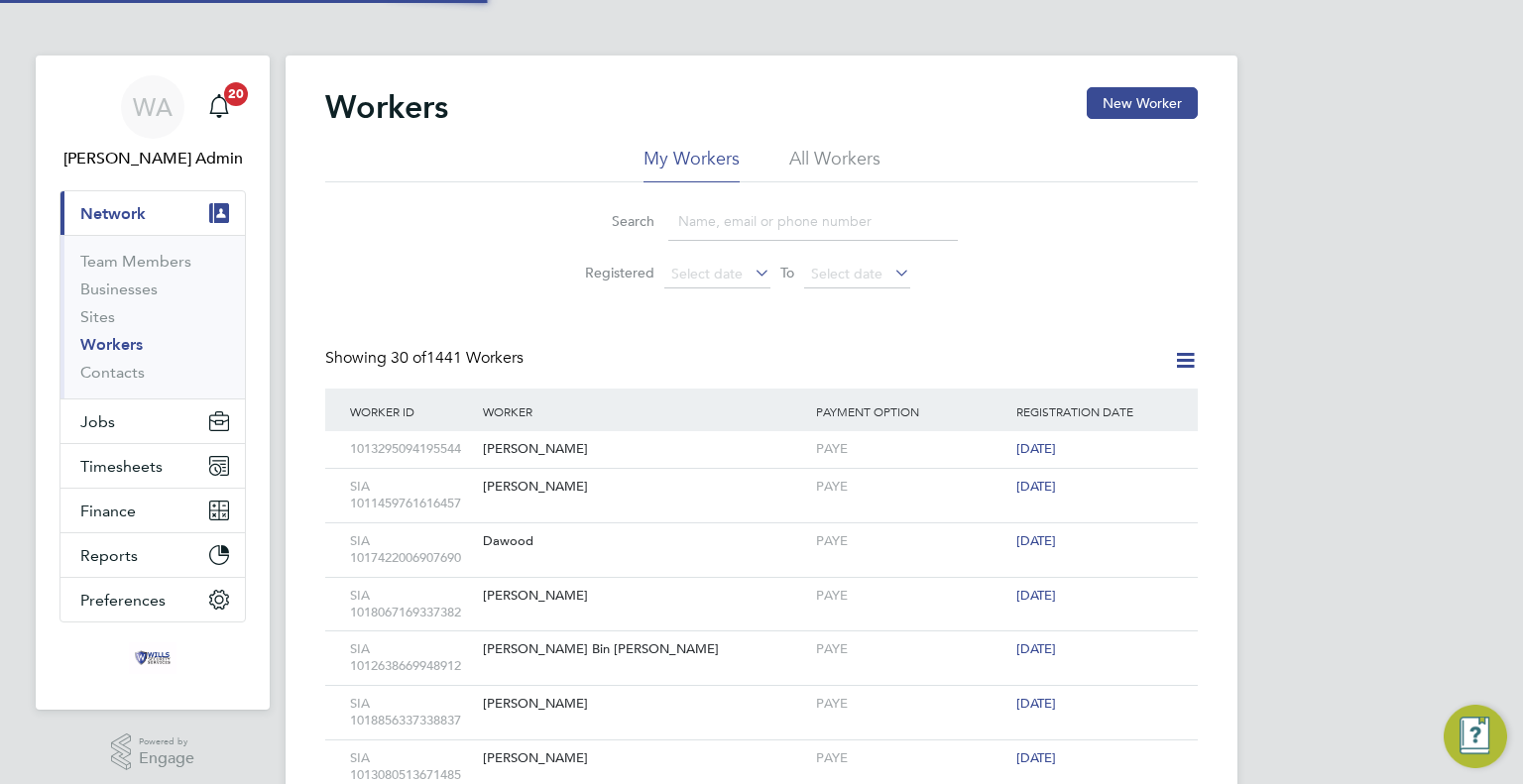 click 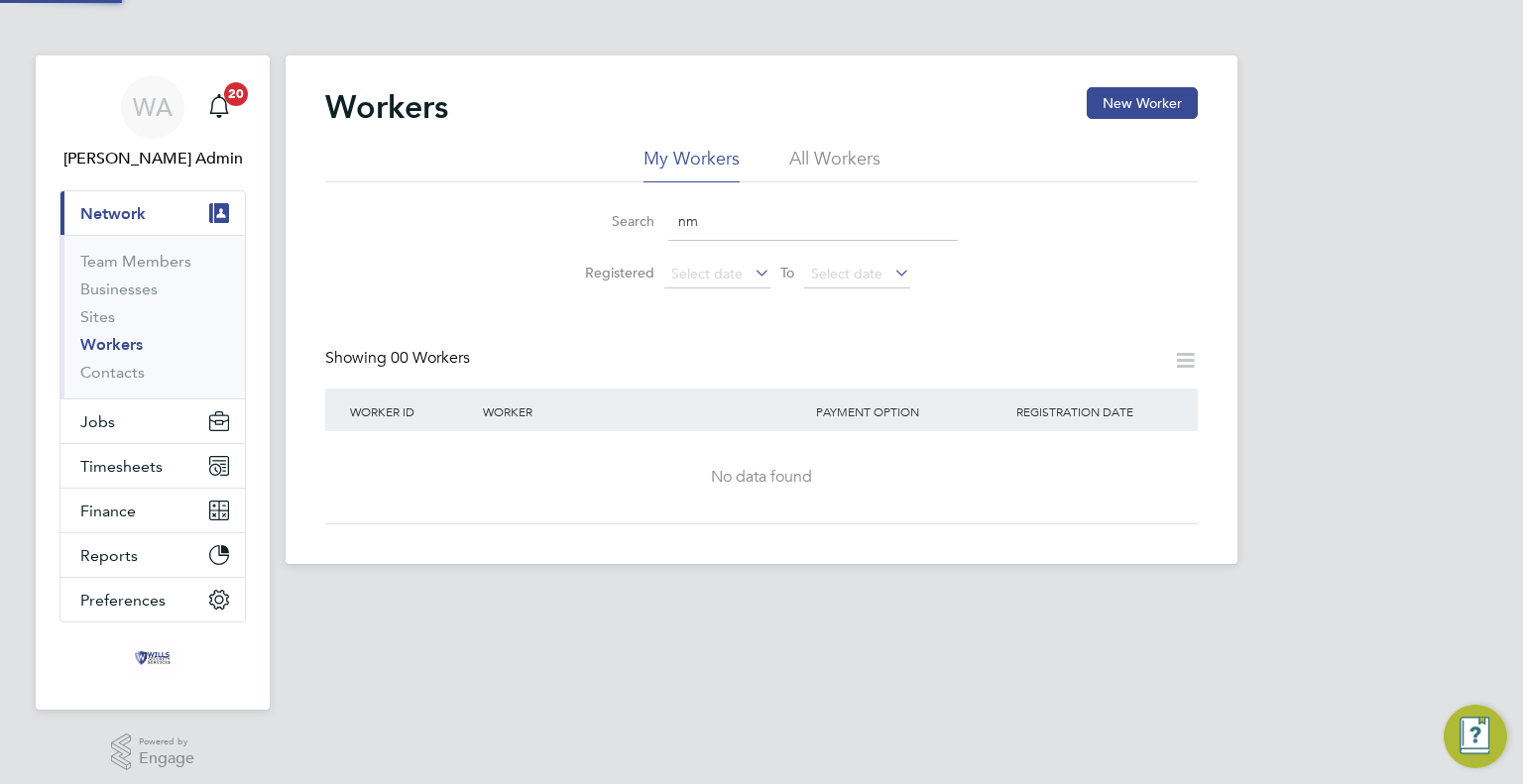 type on "n" 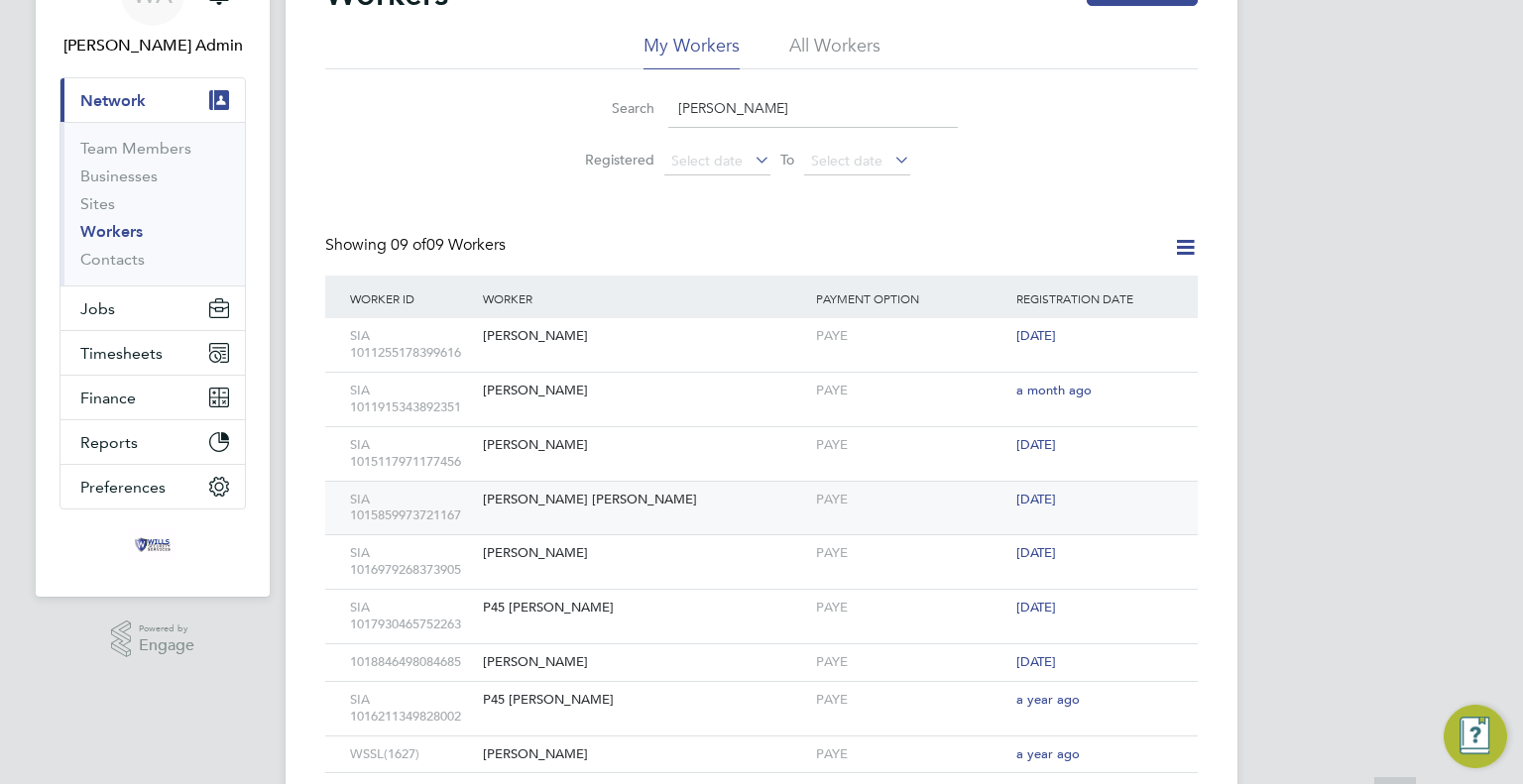 scroll, scrollTop: 171, scrollLeft: 0, axis: vertical 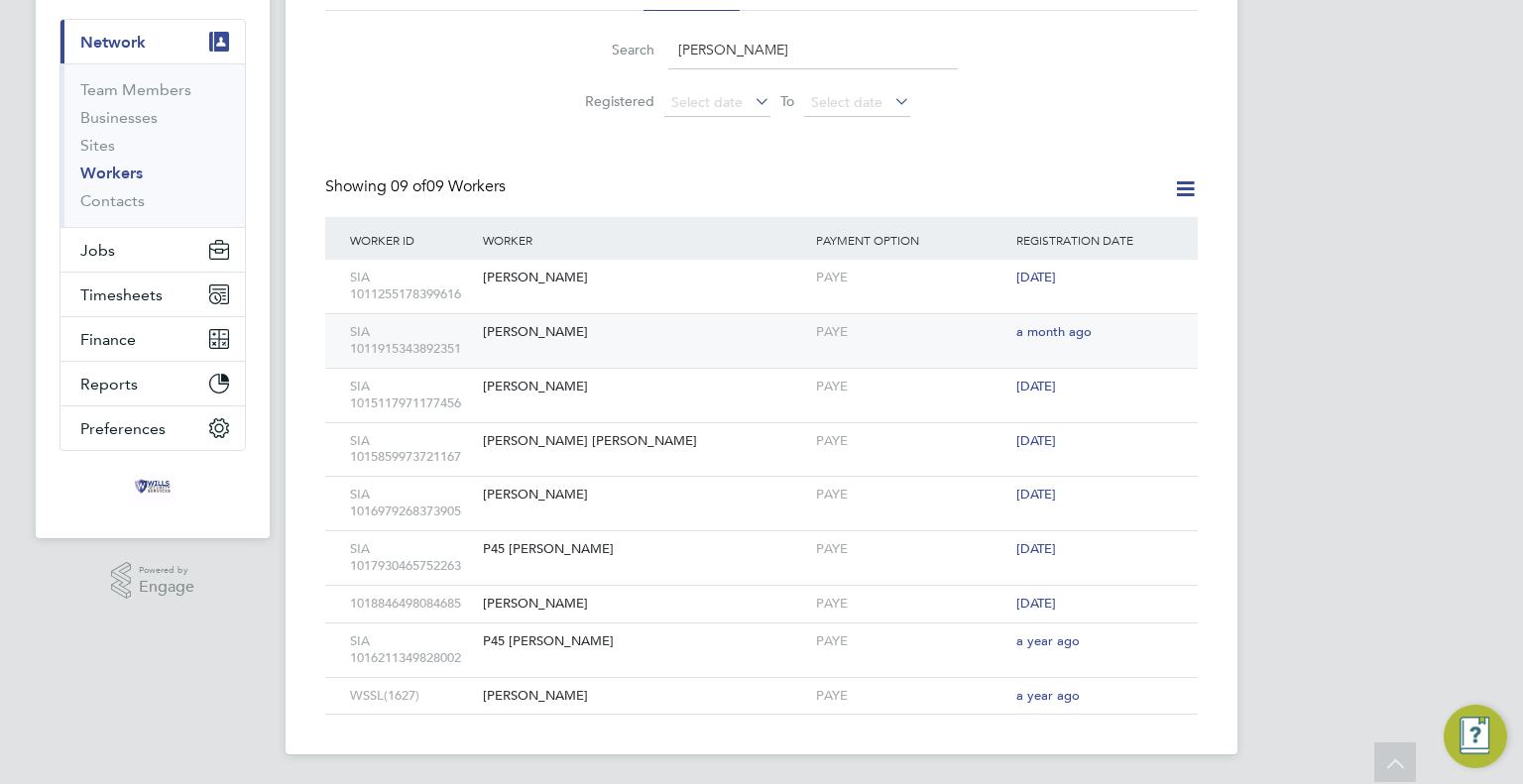 type on "[PERSON_NAME]" 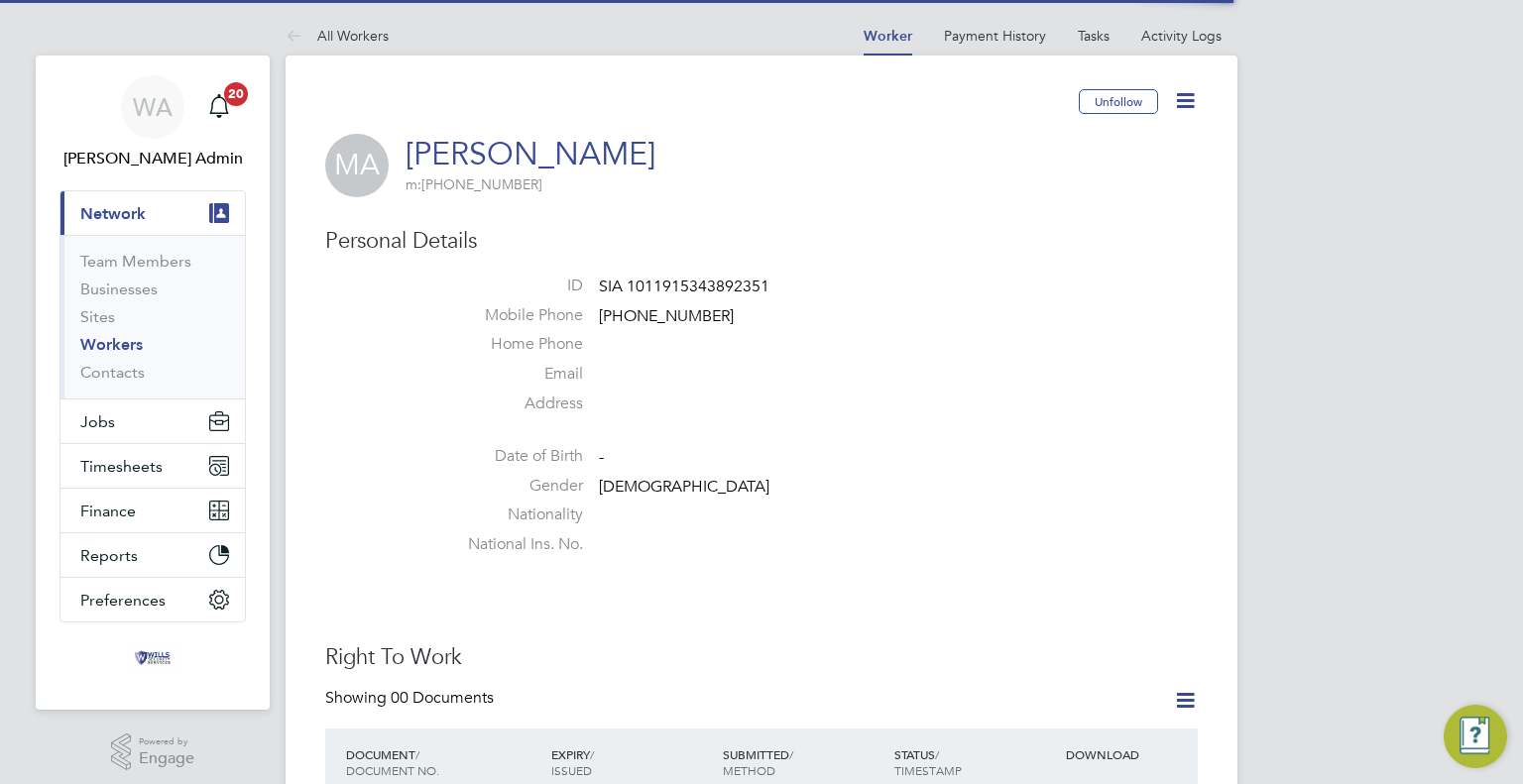 scroll, scrollTop: 0, scrollLeft: 0, axis: both 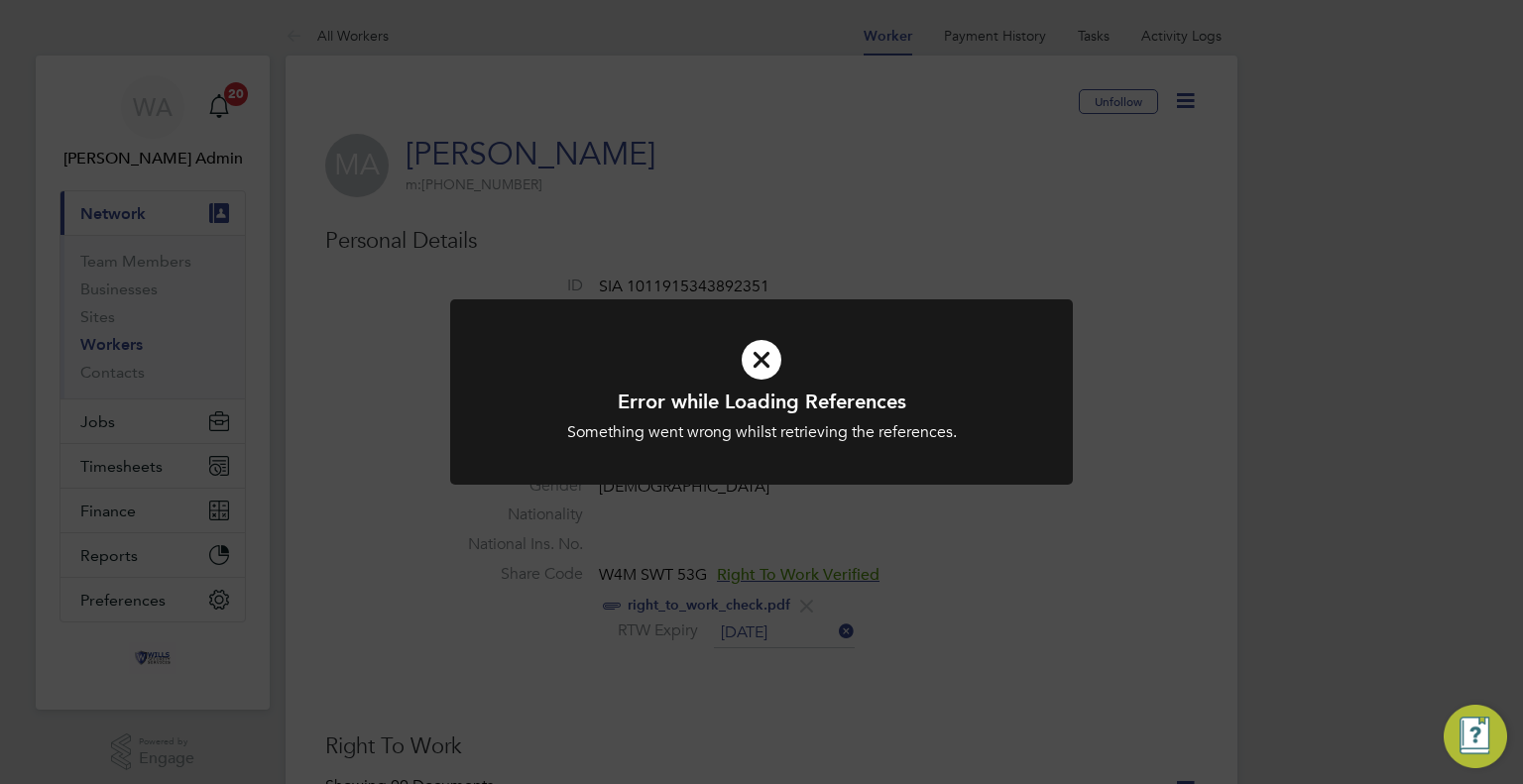 click at bounding box center (762, 360) 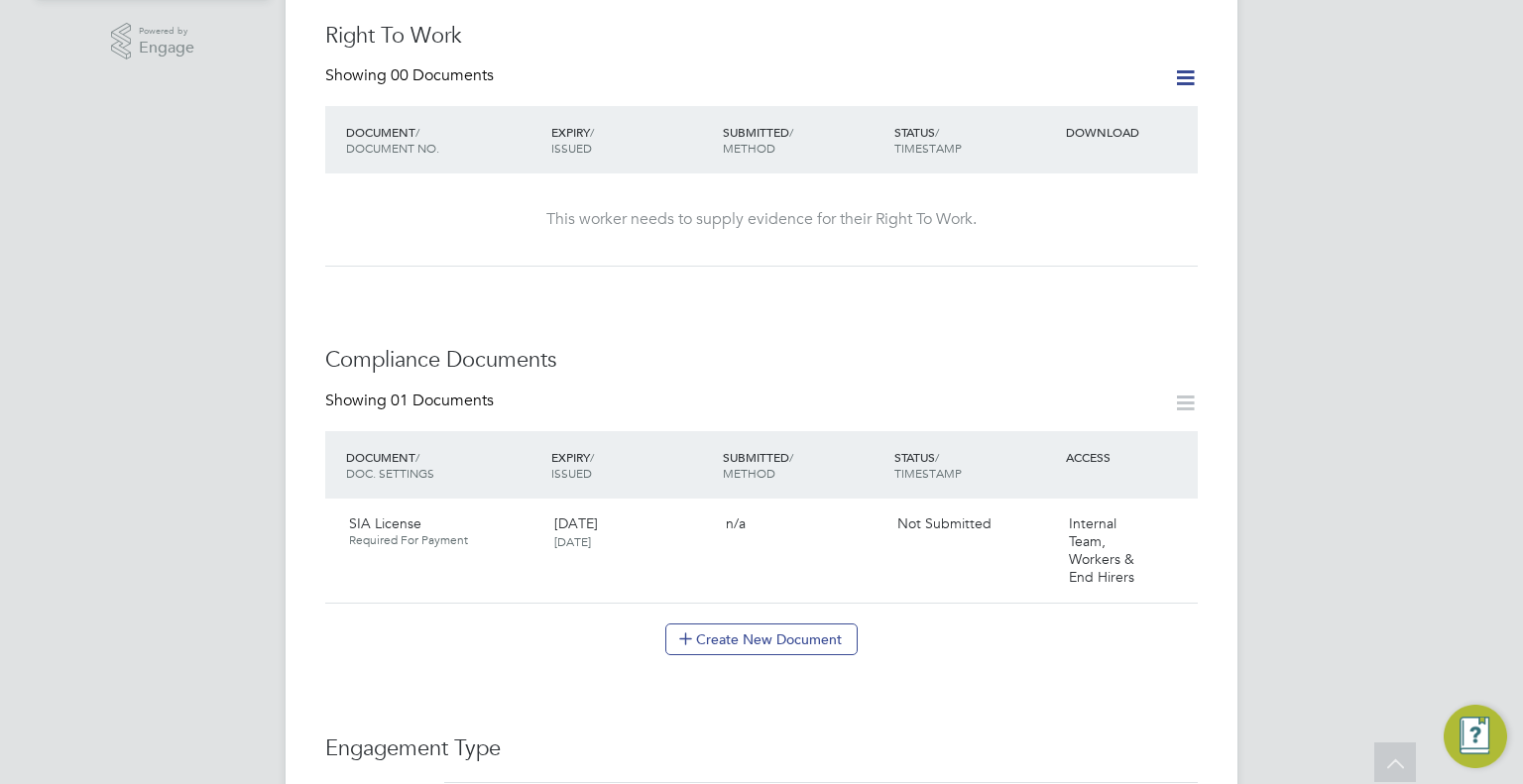 scroll, scrollTop: 595, scrollLeft: 0, axis: vertical 